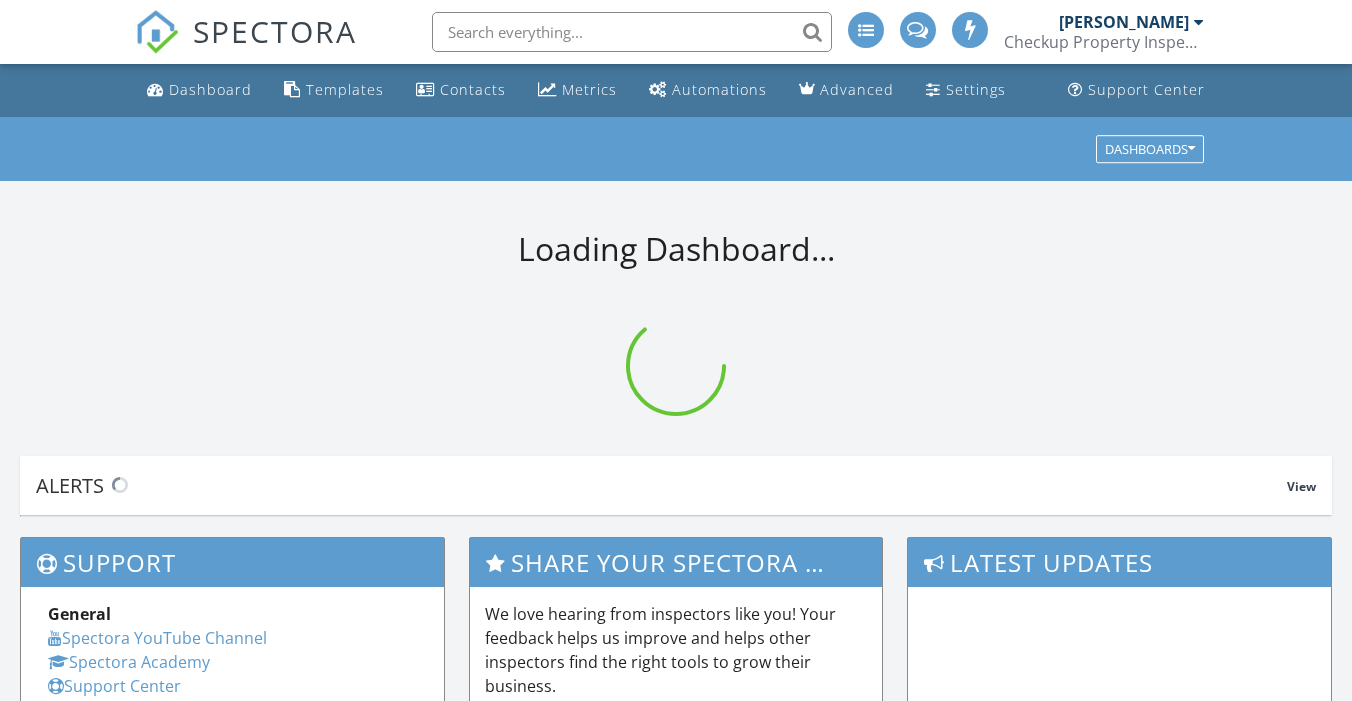 scroll, scrollTop: 0, scrollLeft: 0, axis: both 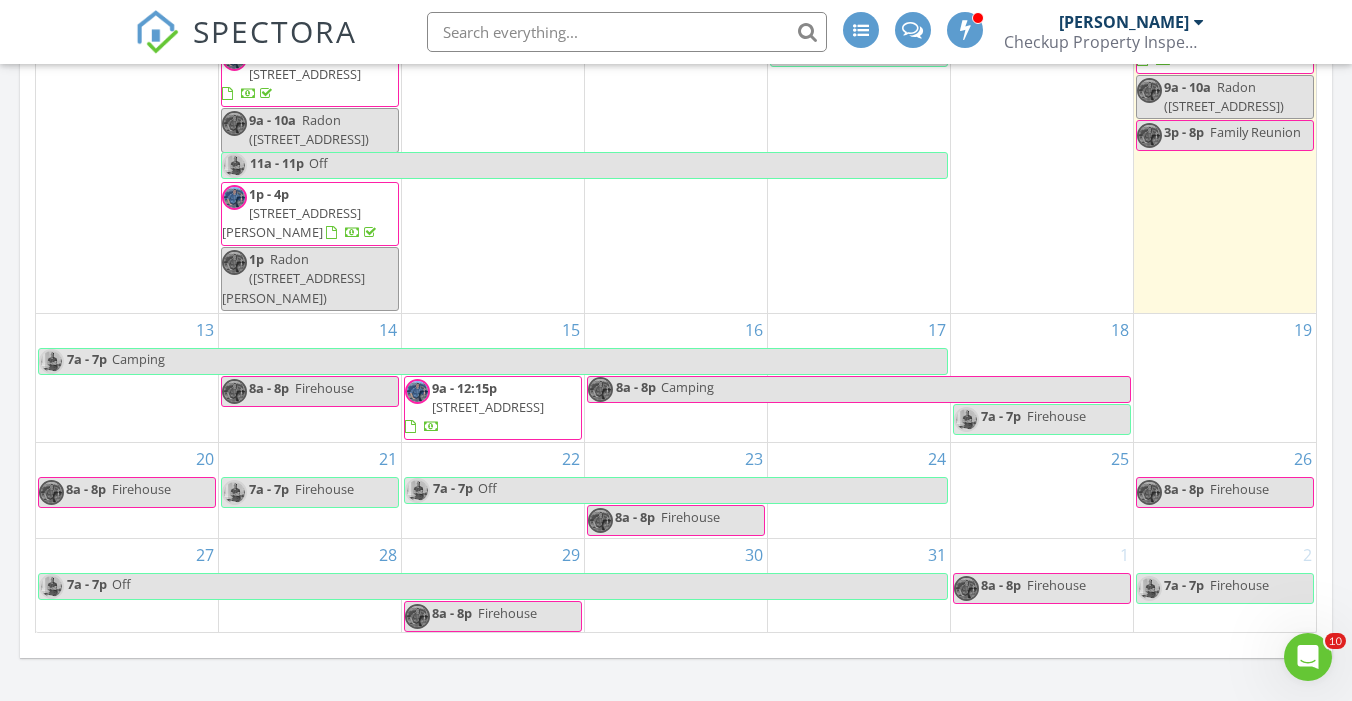 click on "15
9a - 12:15p
4978 Hickory Oaks St, Castle Rock 80104" at bounding box center [493, 378] 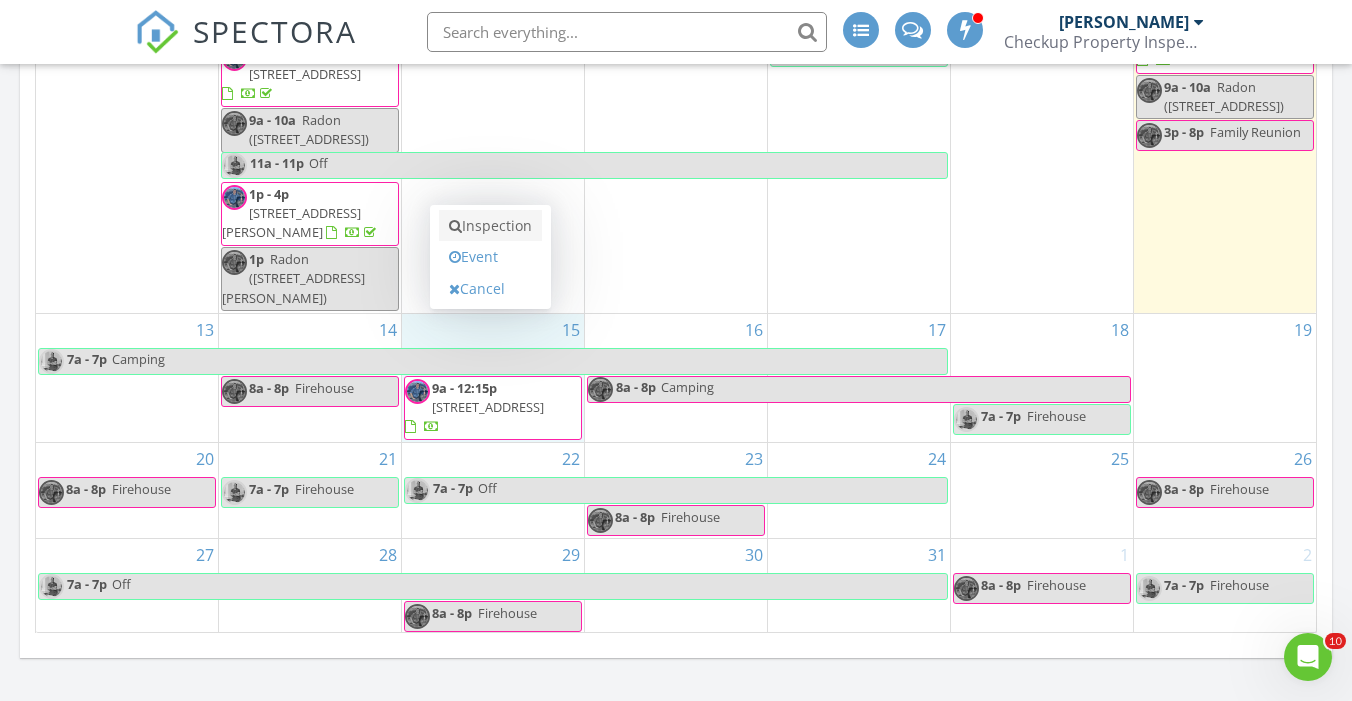 click on "Inspection" at bounding box center [490, 226] 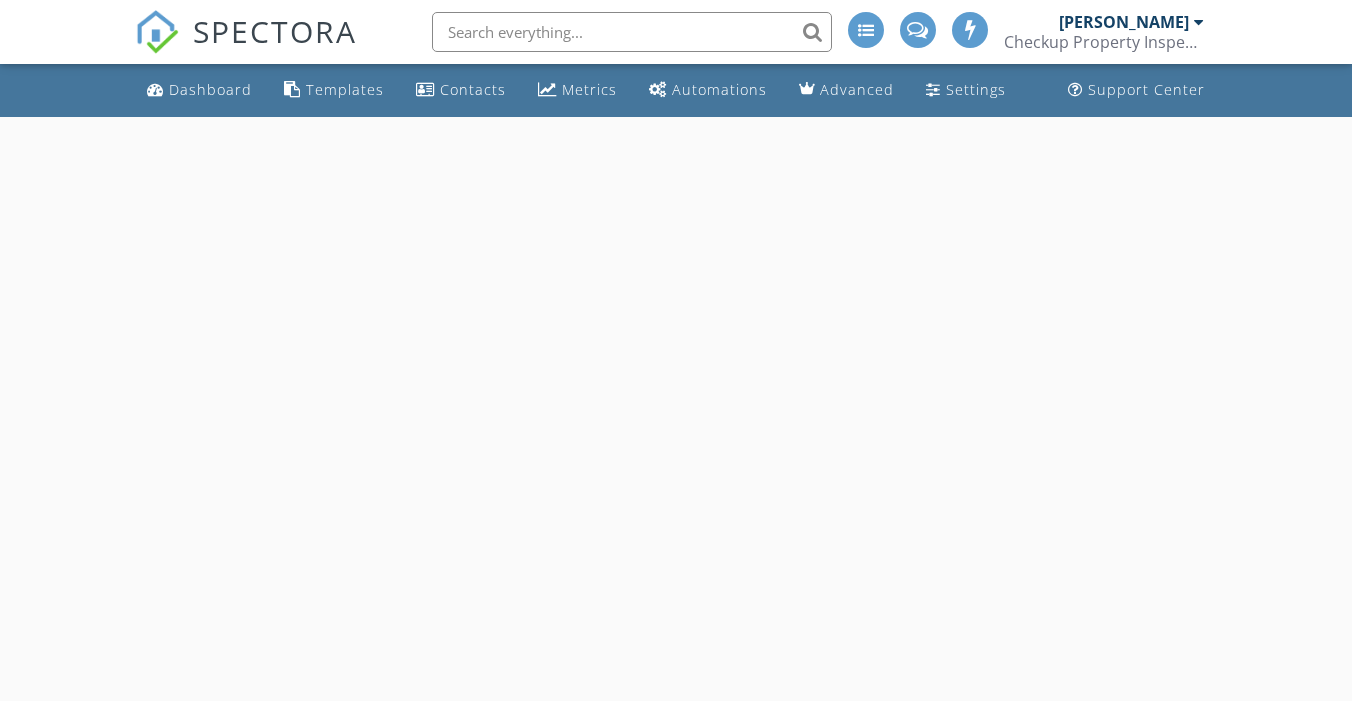 scroll, scrollTop: 0, scrollLeft: 0, axis: both 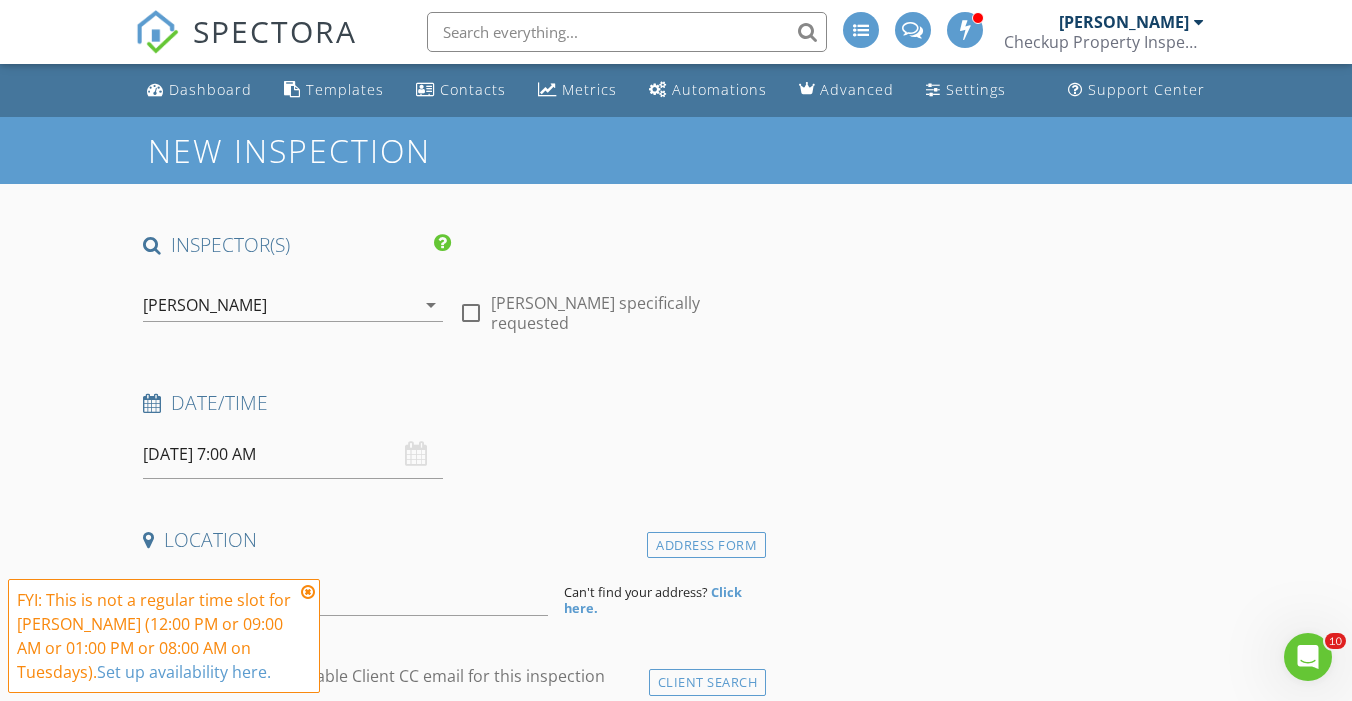 click at bounding box center (471, 313) 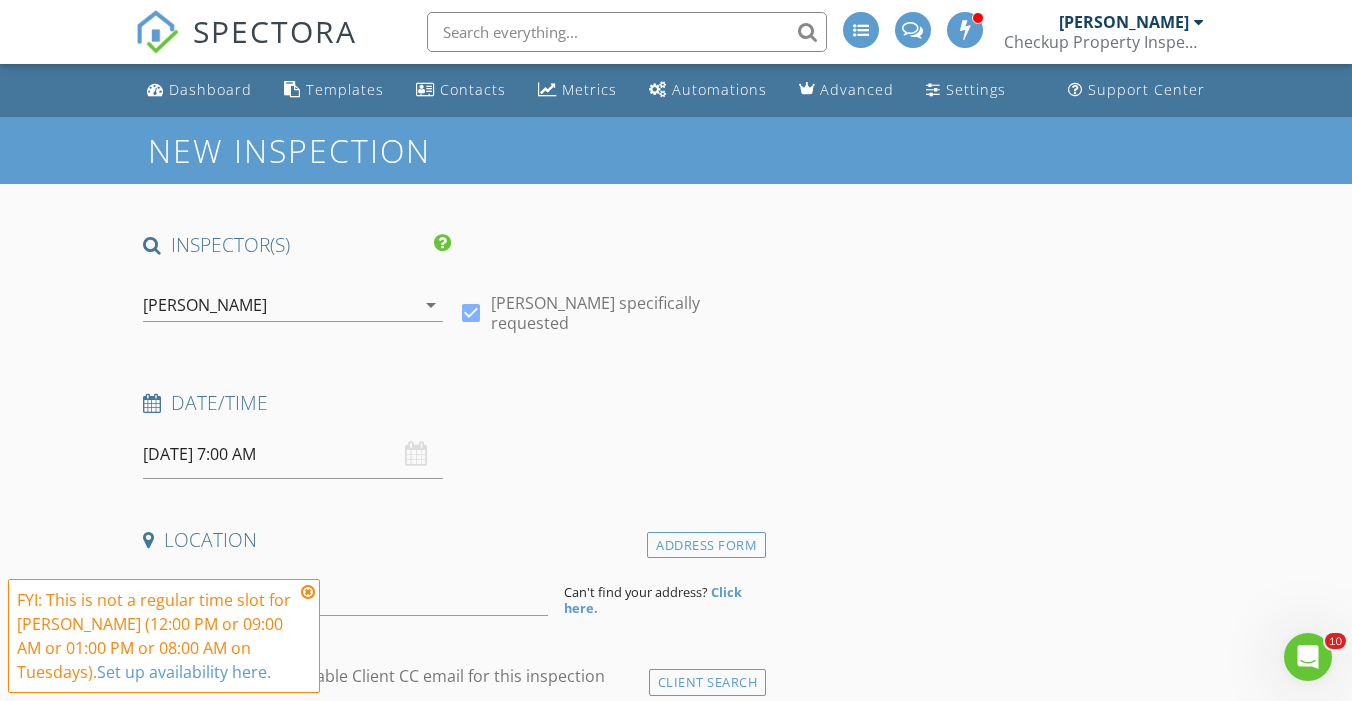 click on "[DATE] 7:00 AM" at bounding box center [292, 454] 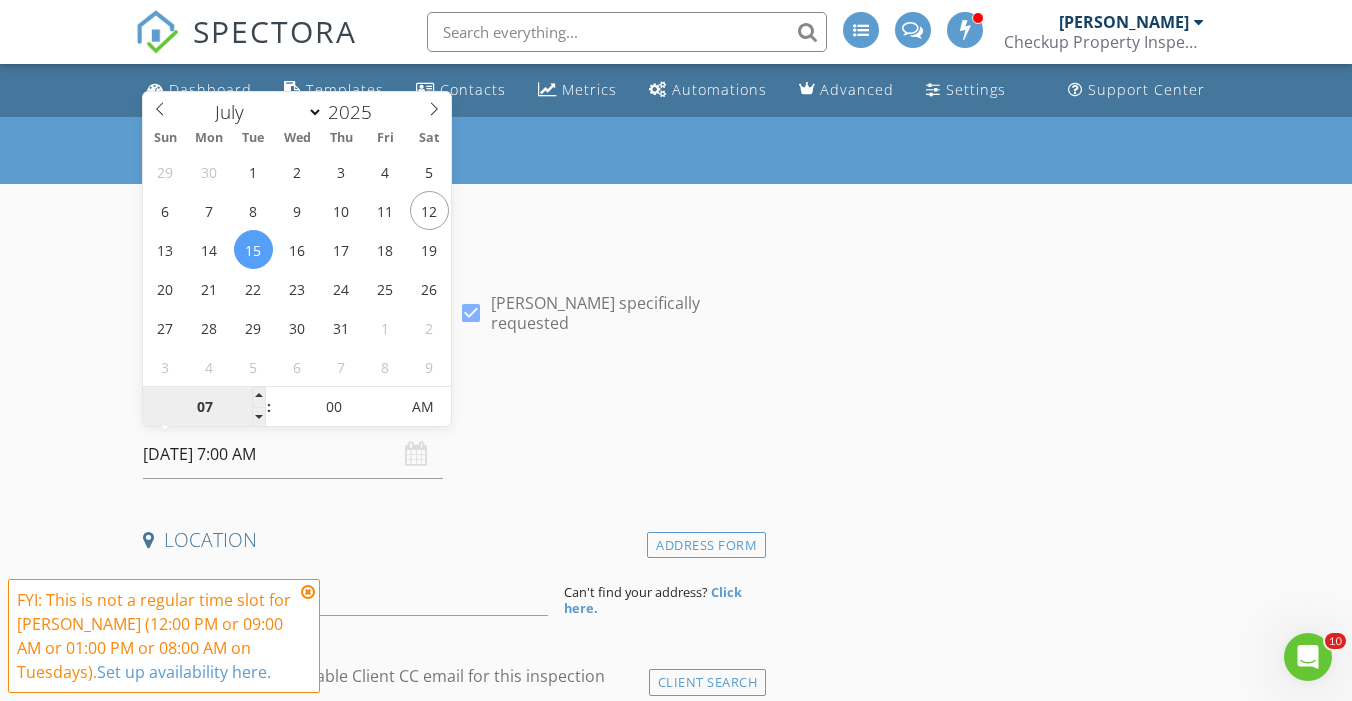 click on "07" at bounding box center [204, 408] 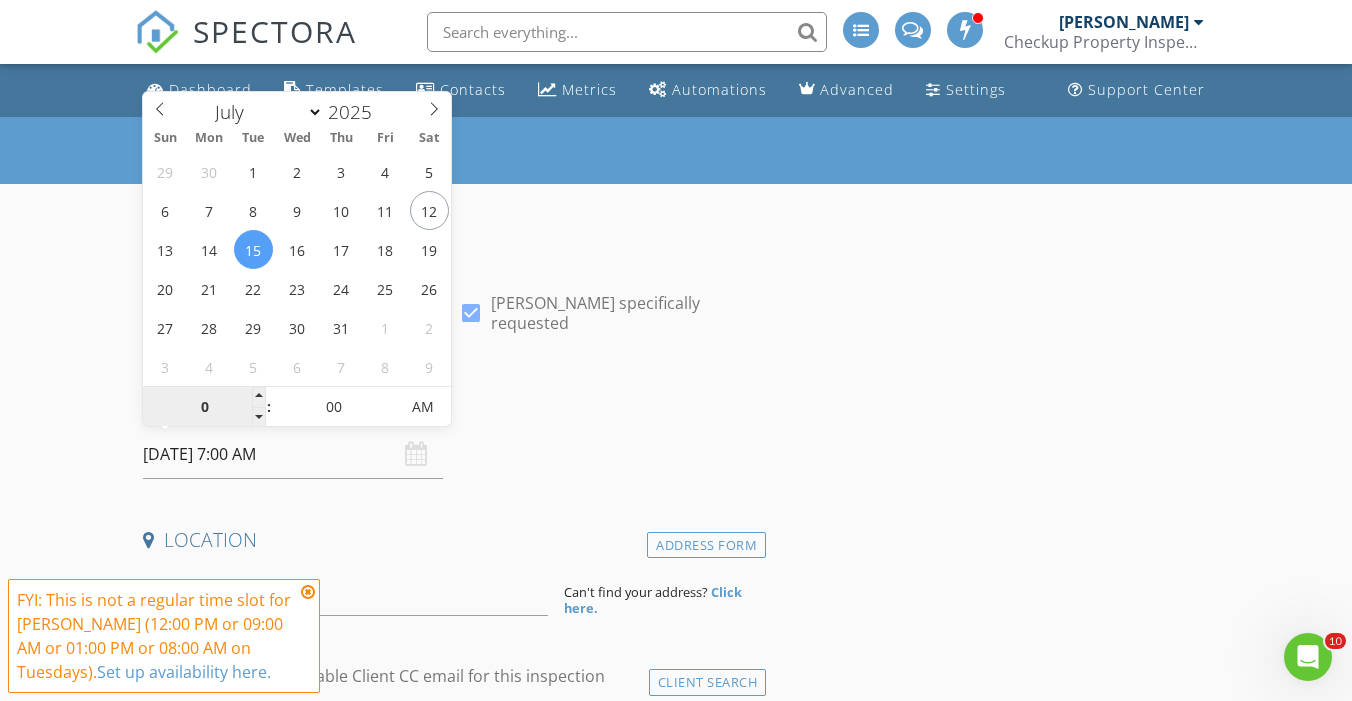 type on "02" 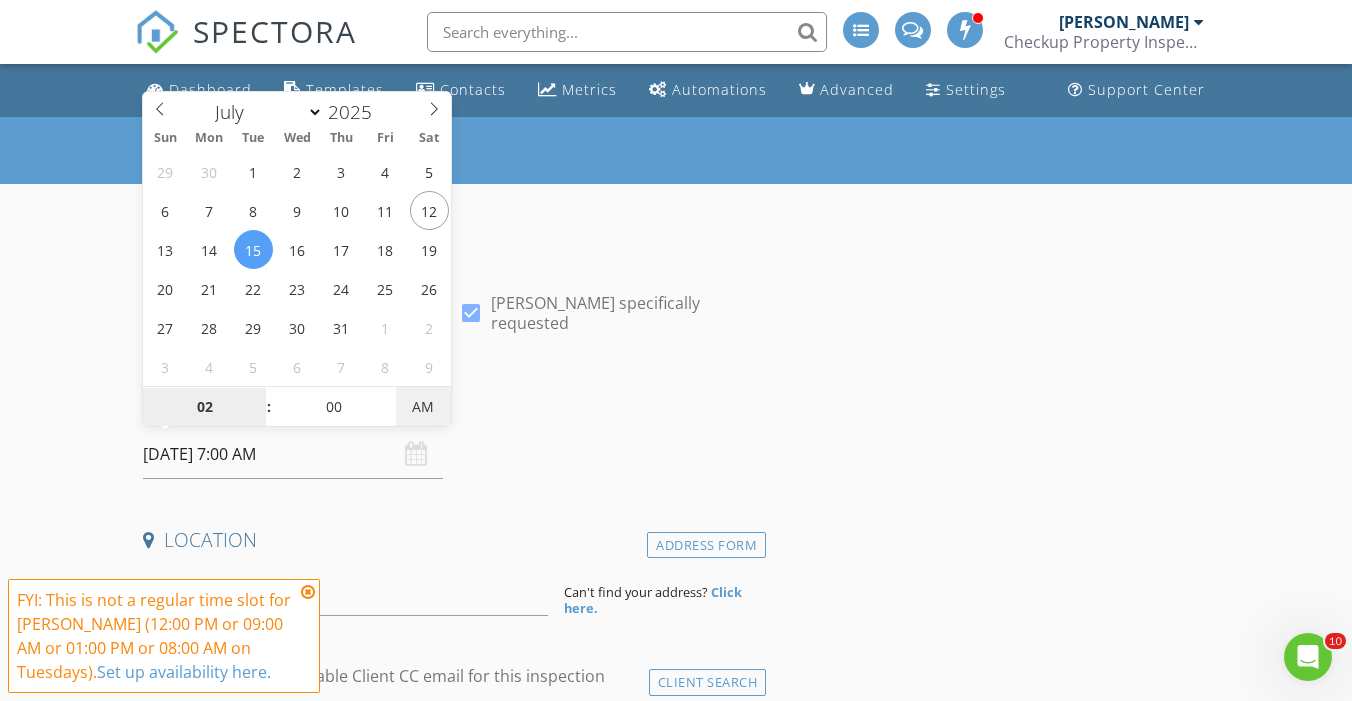 type on "07/15/2025 2:00 PM" 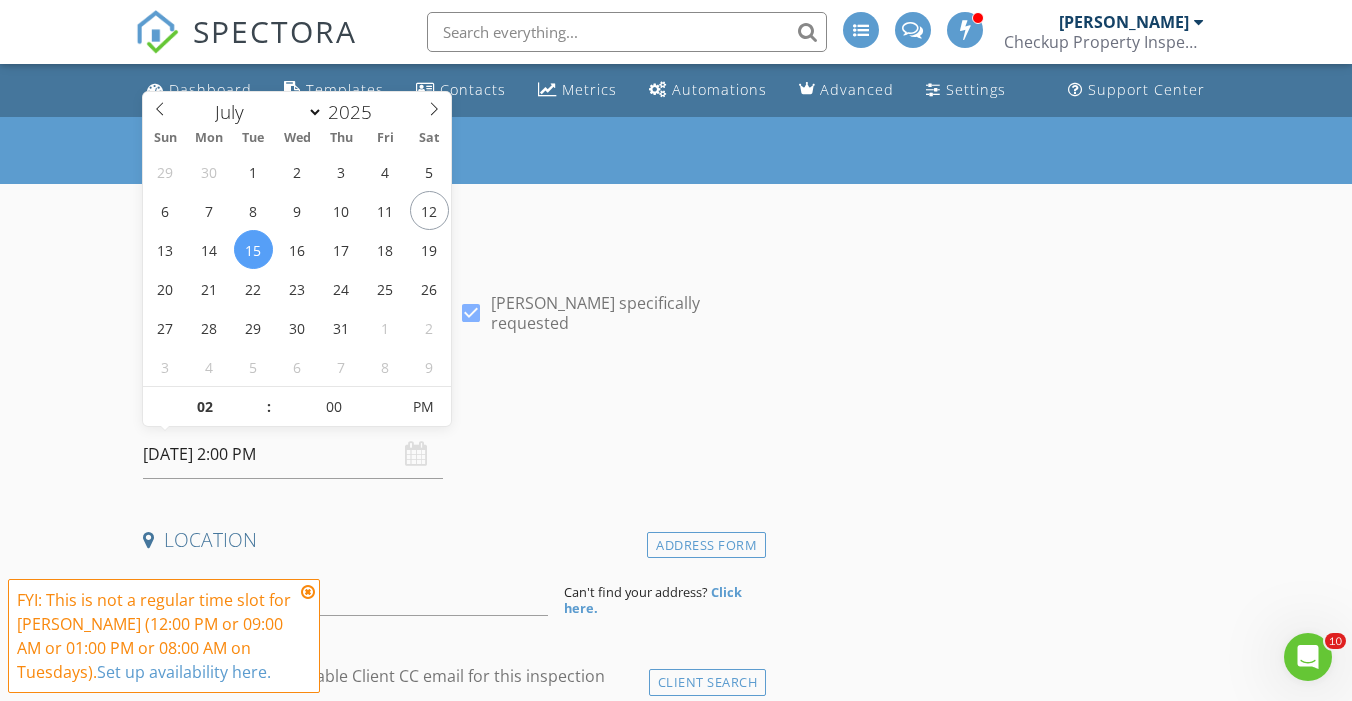 click on "Date/Time" at bounding box center [450, 403] 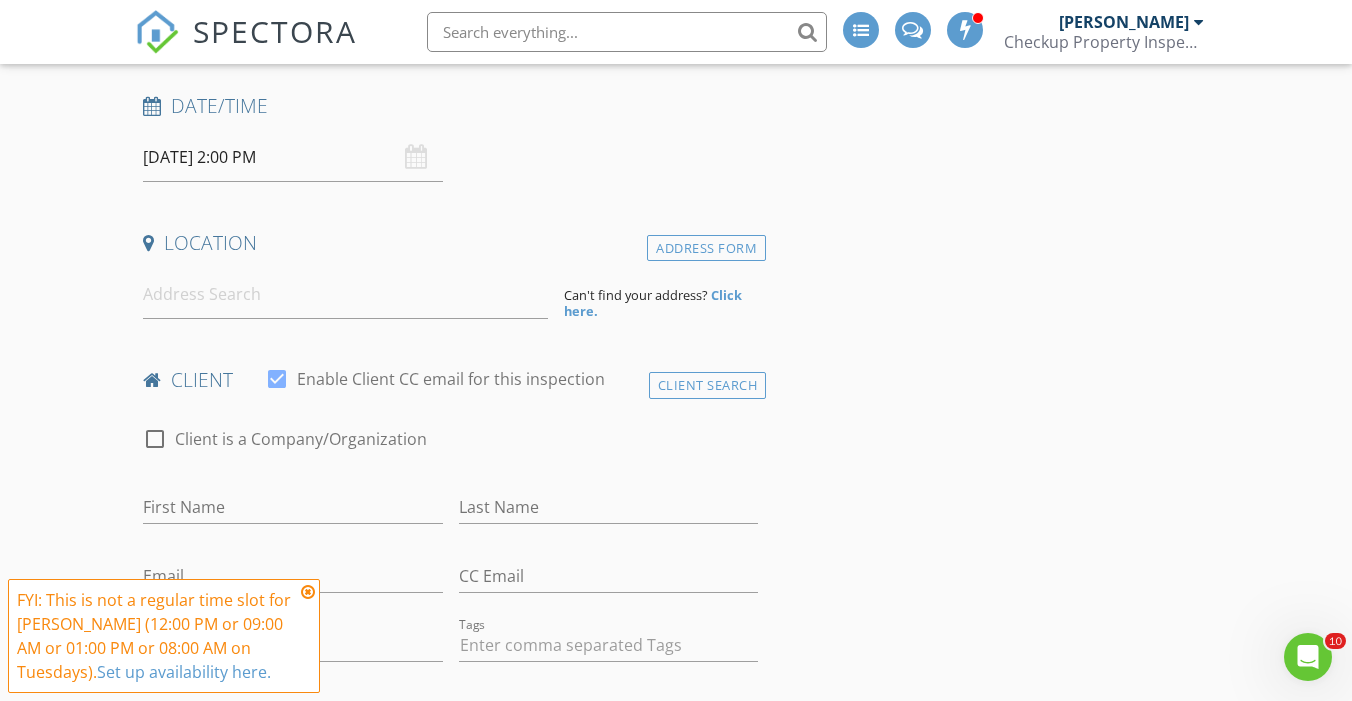 scroll, scrollTop: 335, scrollLeft: 0, axis: vertical 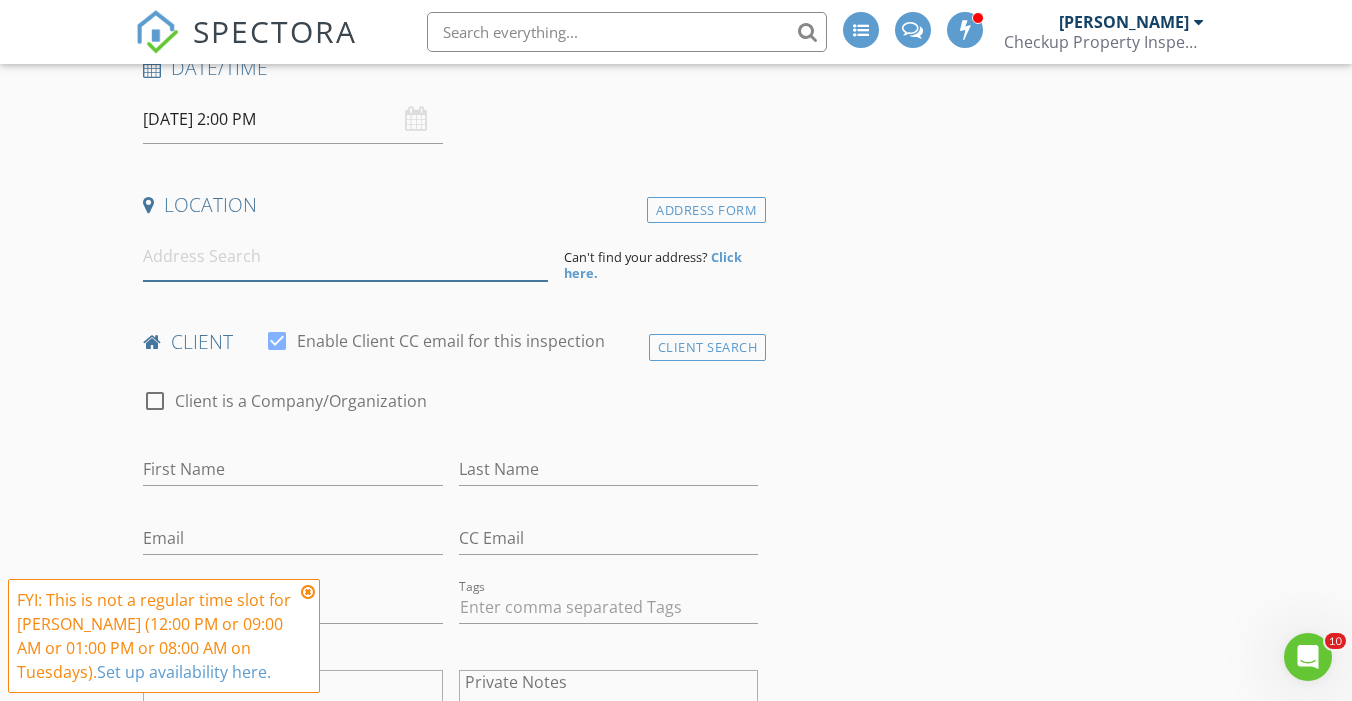 click at bounding box center [345, 256] 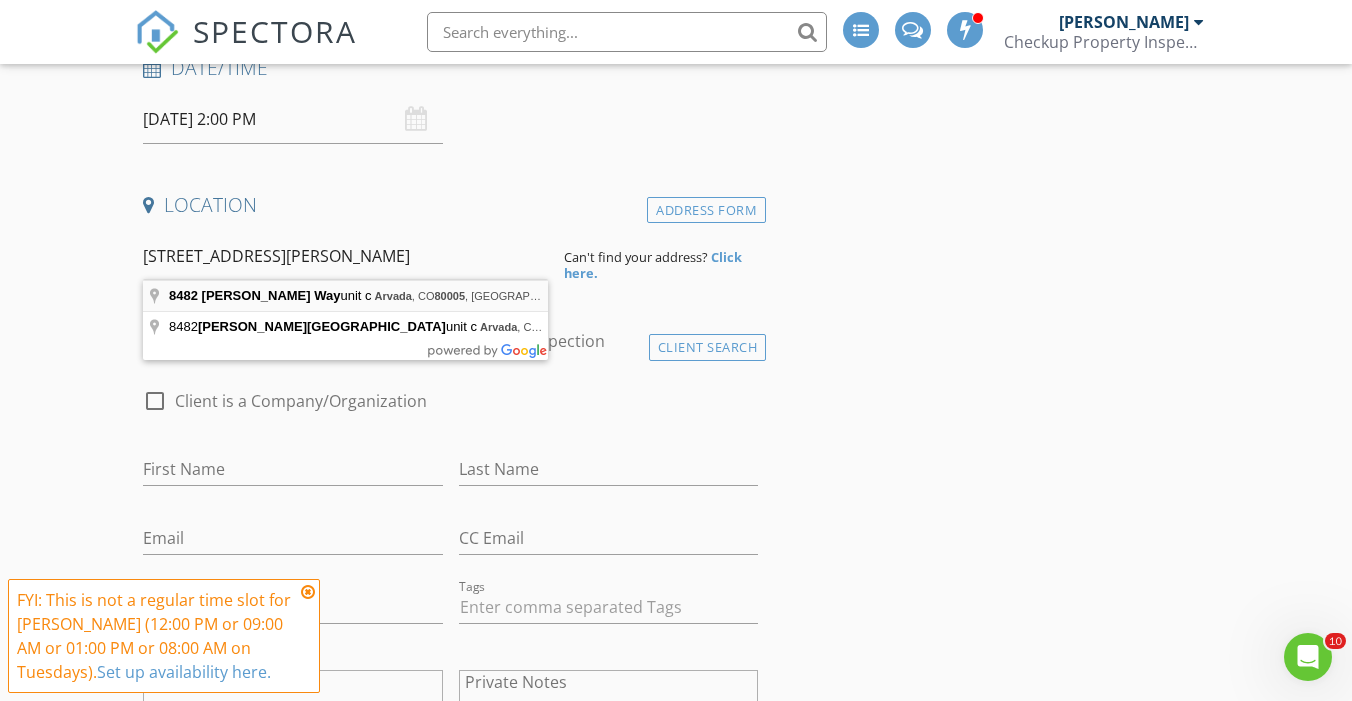 type on "8482 Everett Way unit c, Arvada, CO 80005, USA" 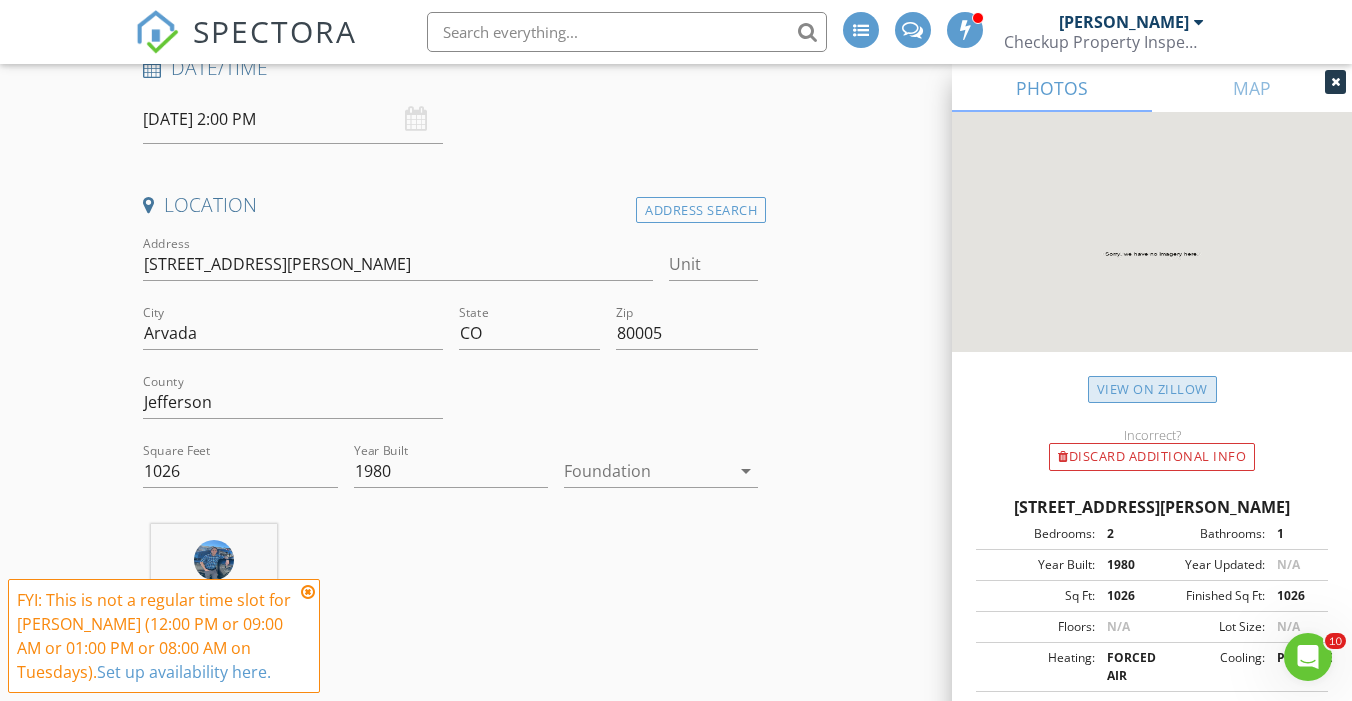 click on "View on Zillow" at bounding box center [1152, 389] 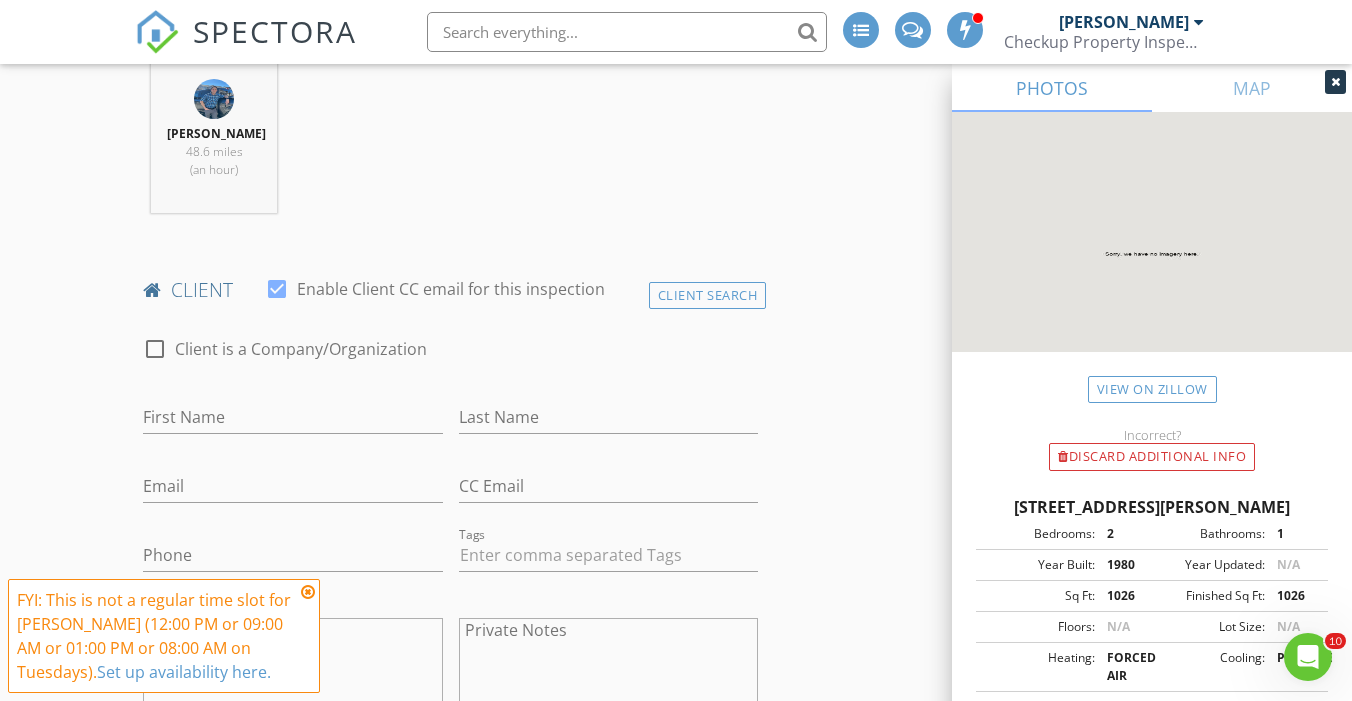 scroll, scrollTop: 800, scrollLeft: 0, axis: vertical 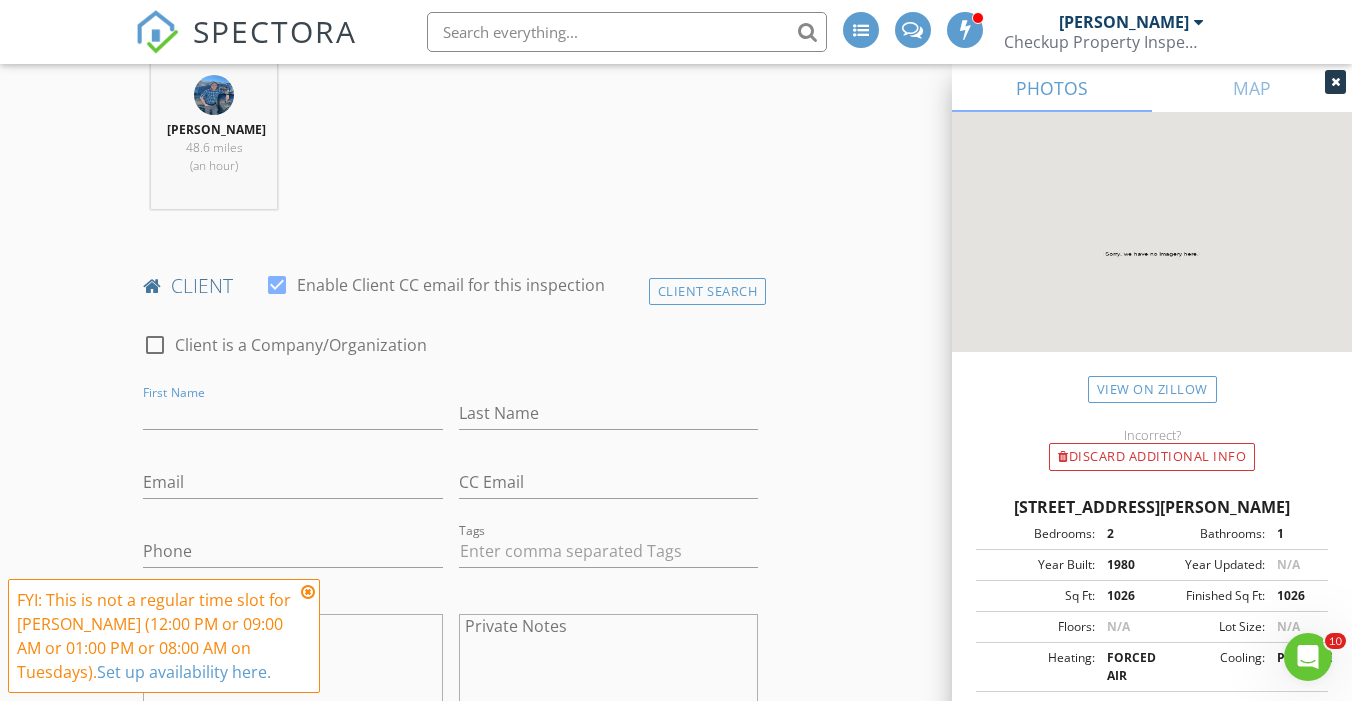 click at bounding box center (308, 592) 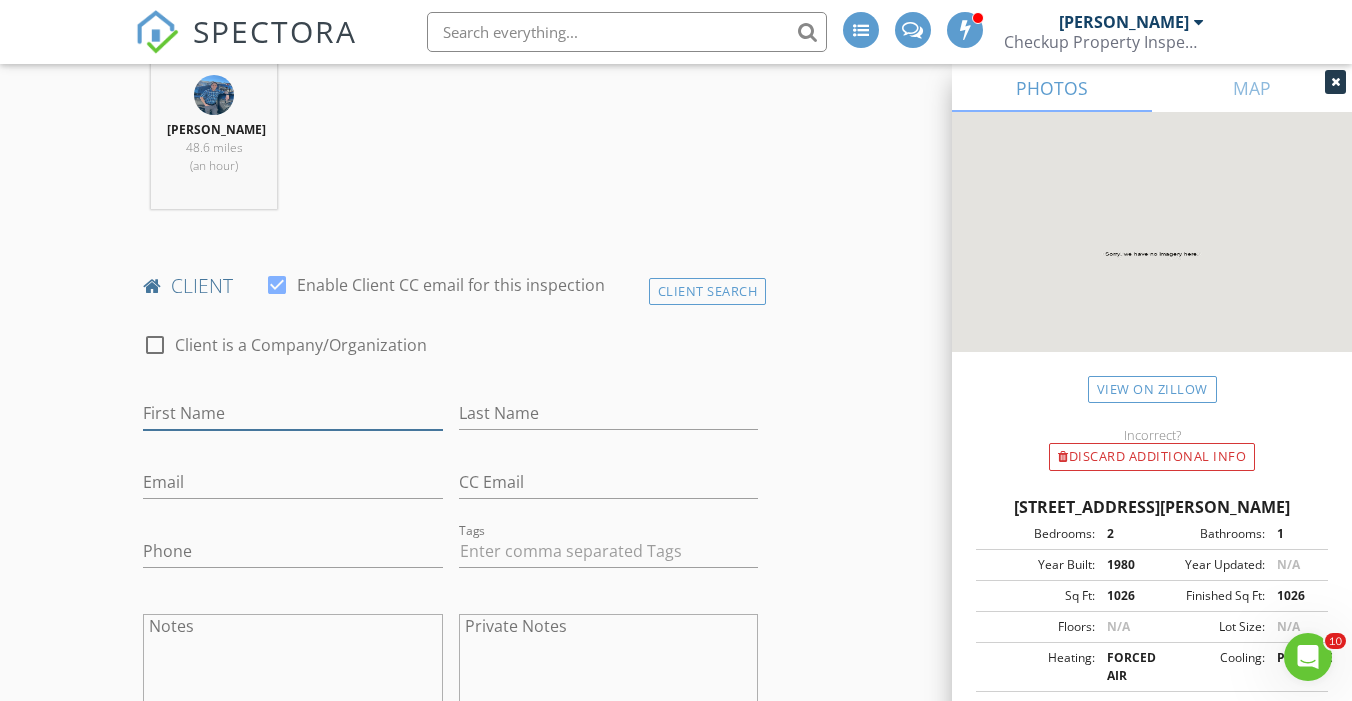 click on "First Name" at bounding box center (292, 413) 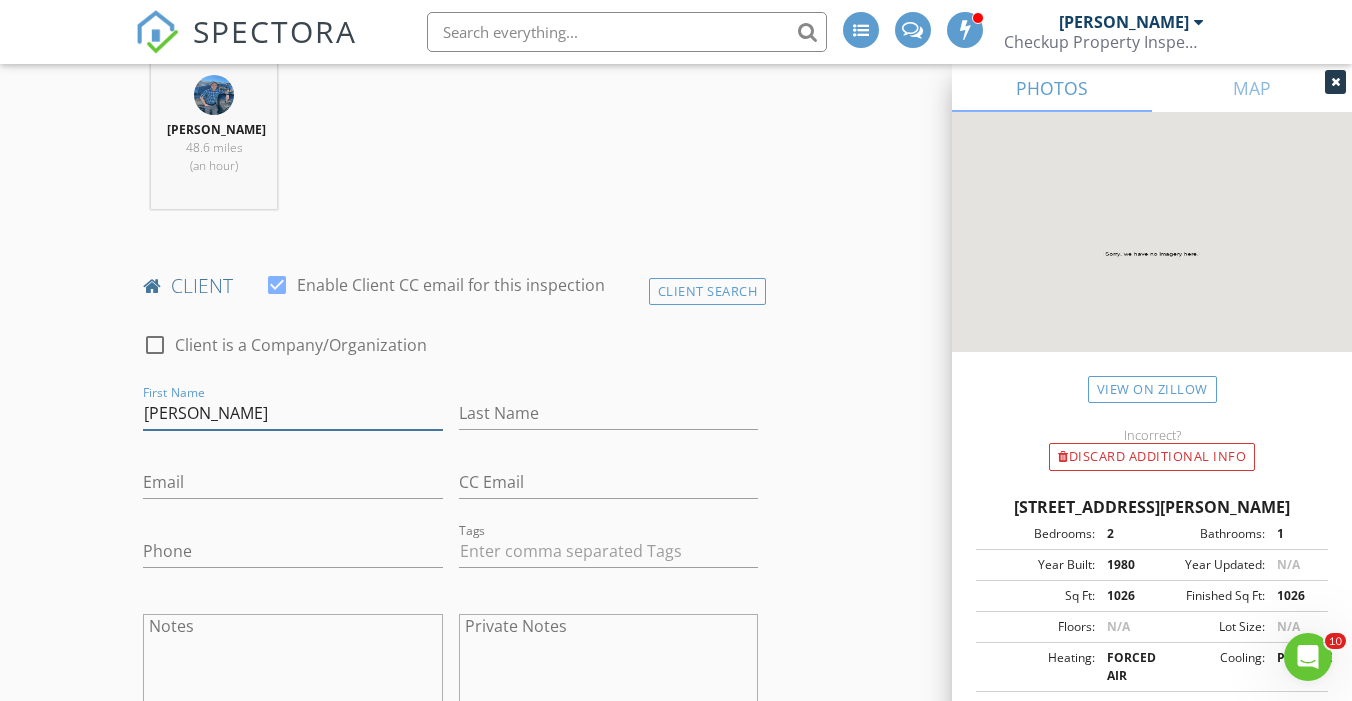 type on "Terry" 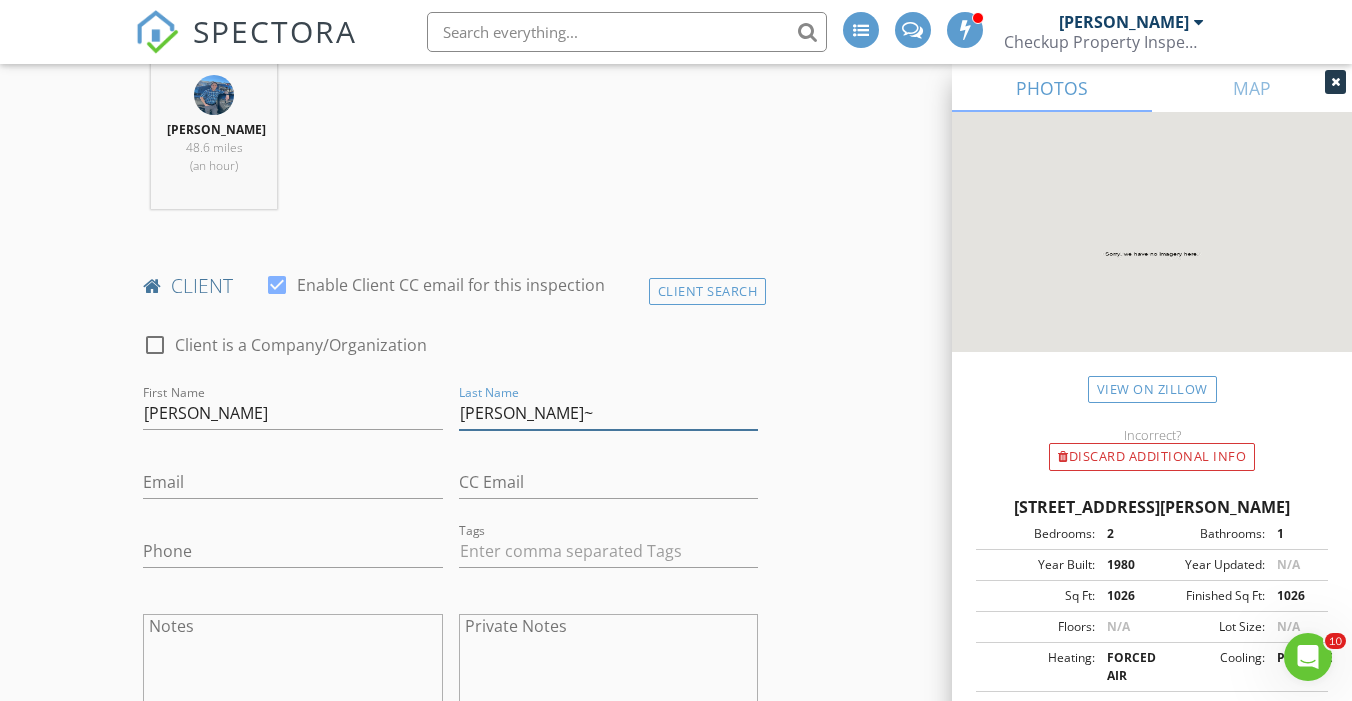type on "Brice" 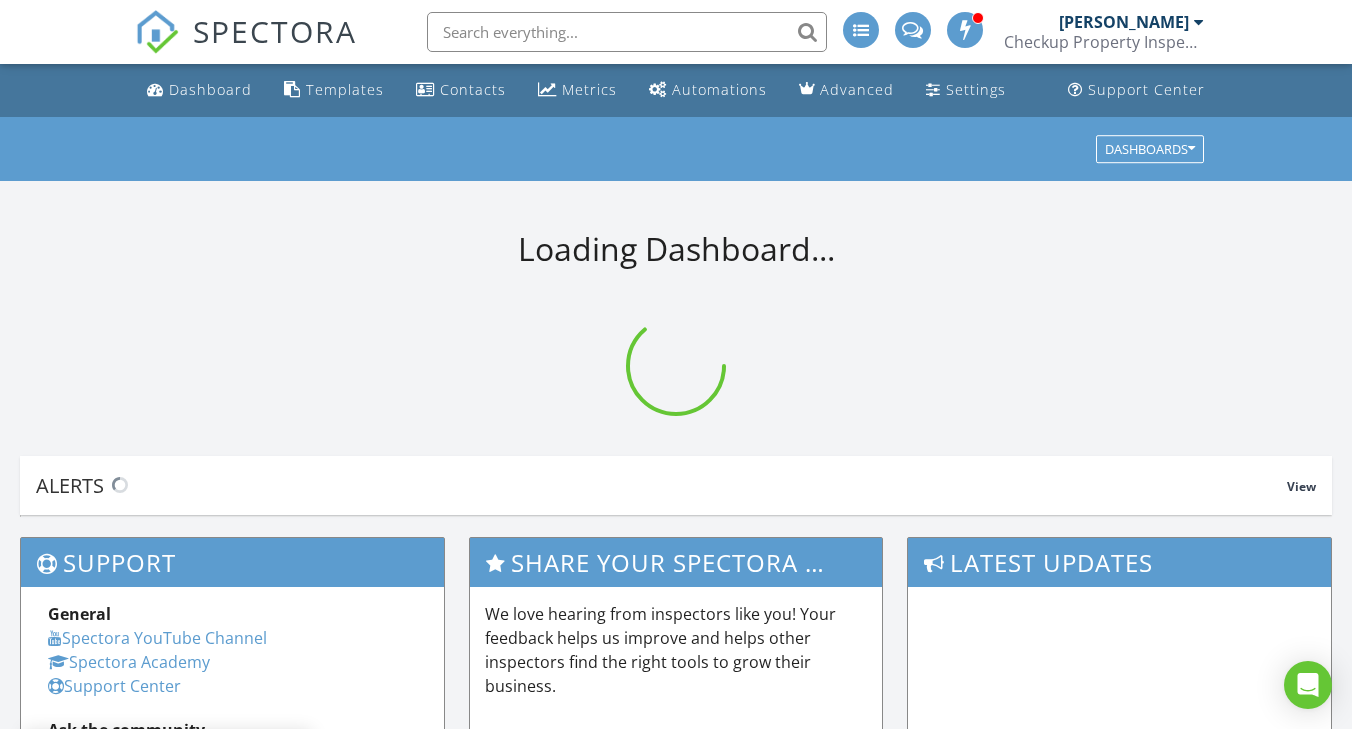 scroll, scrollTop: 0, scrollLeft: 0, axis: both 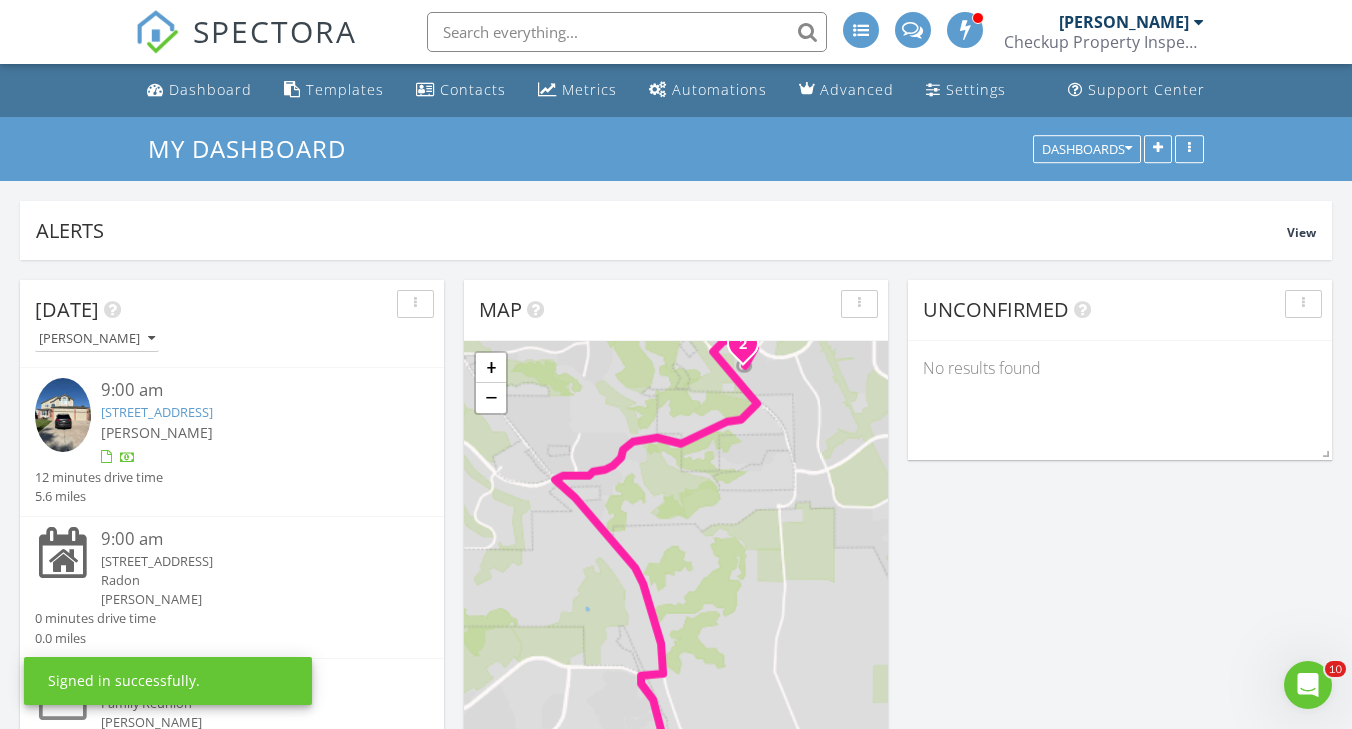 click on "133 Heritage Ave, Castle Rock, CO 80104" at bounding box center (157, 412) 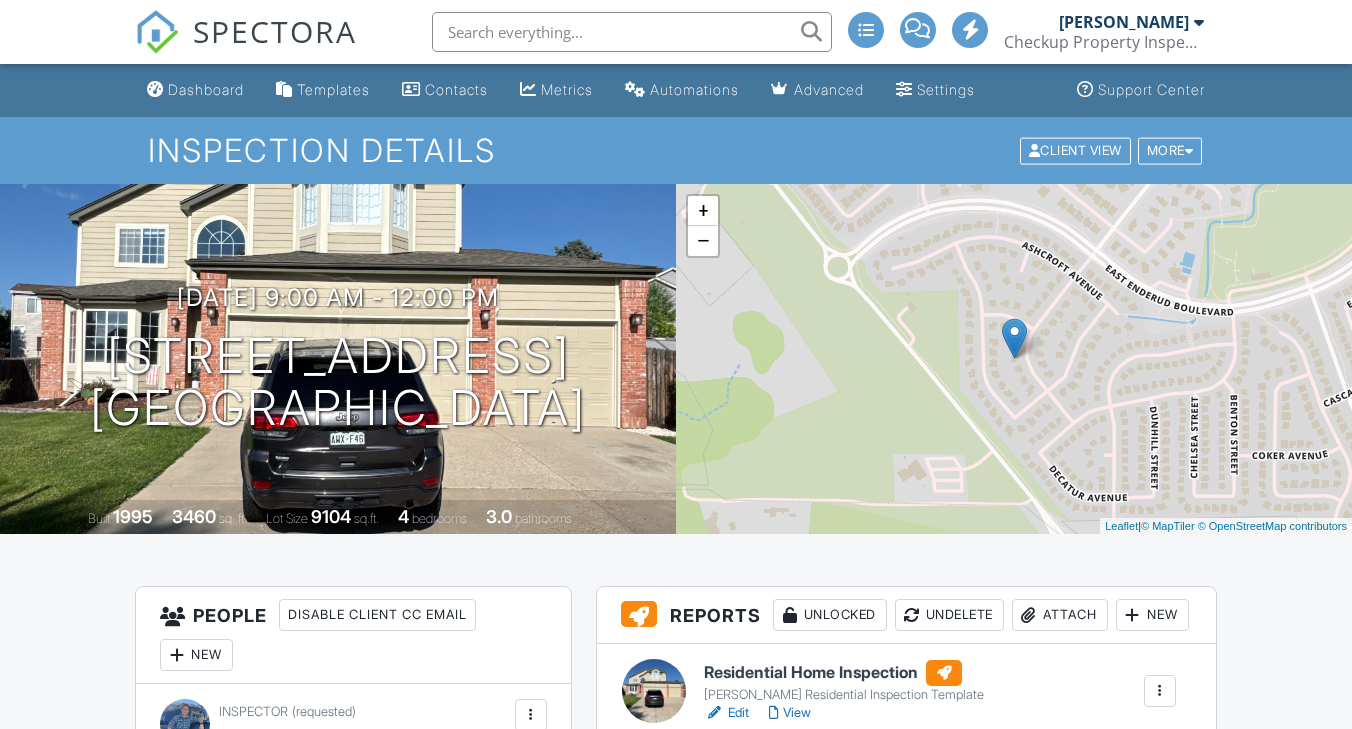 scroll, scrollTop: 0, scrollLeft: 0, axis: both 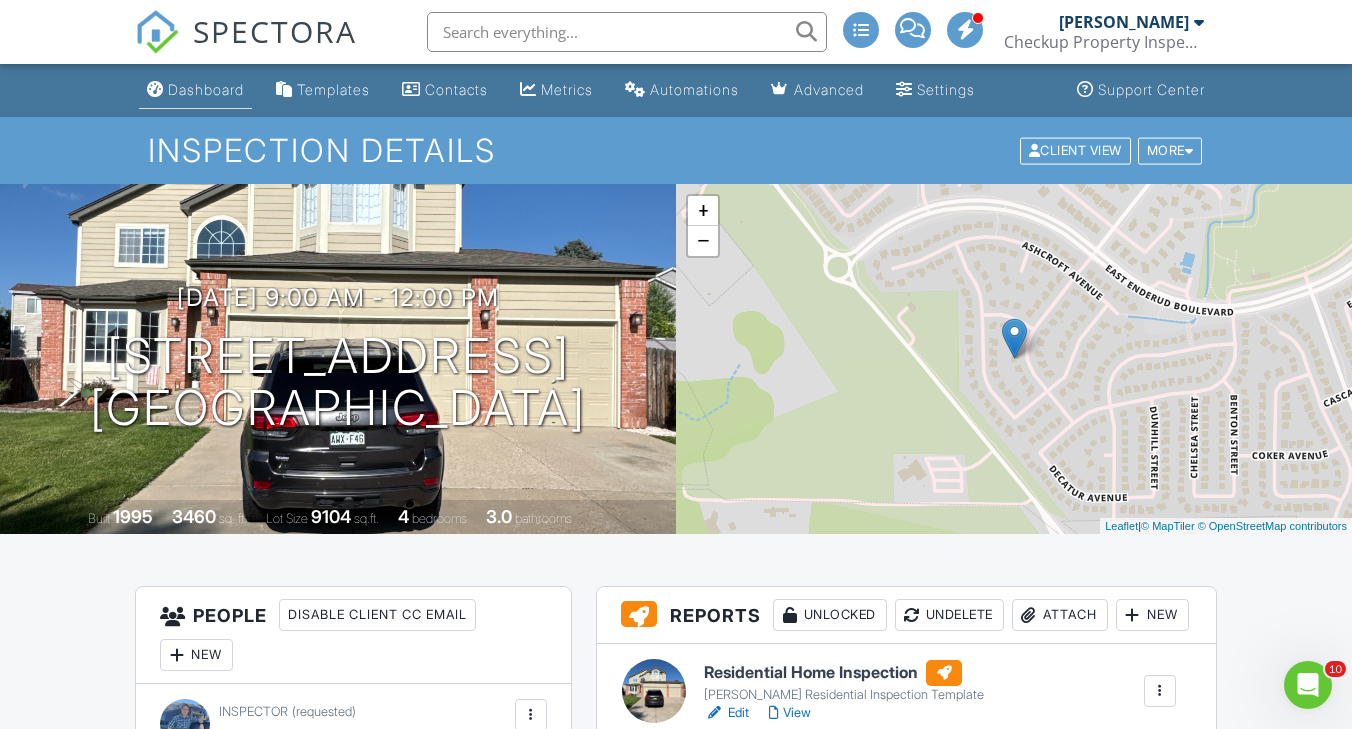 click on "Dashboard" at bounding box center (195, 90) 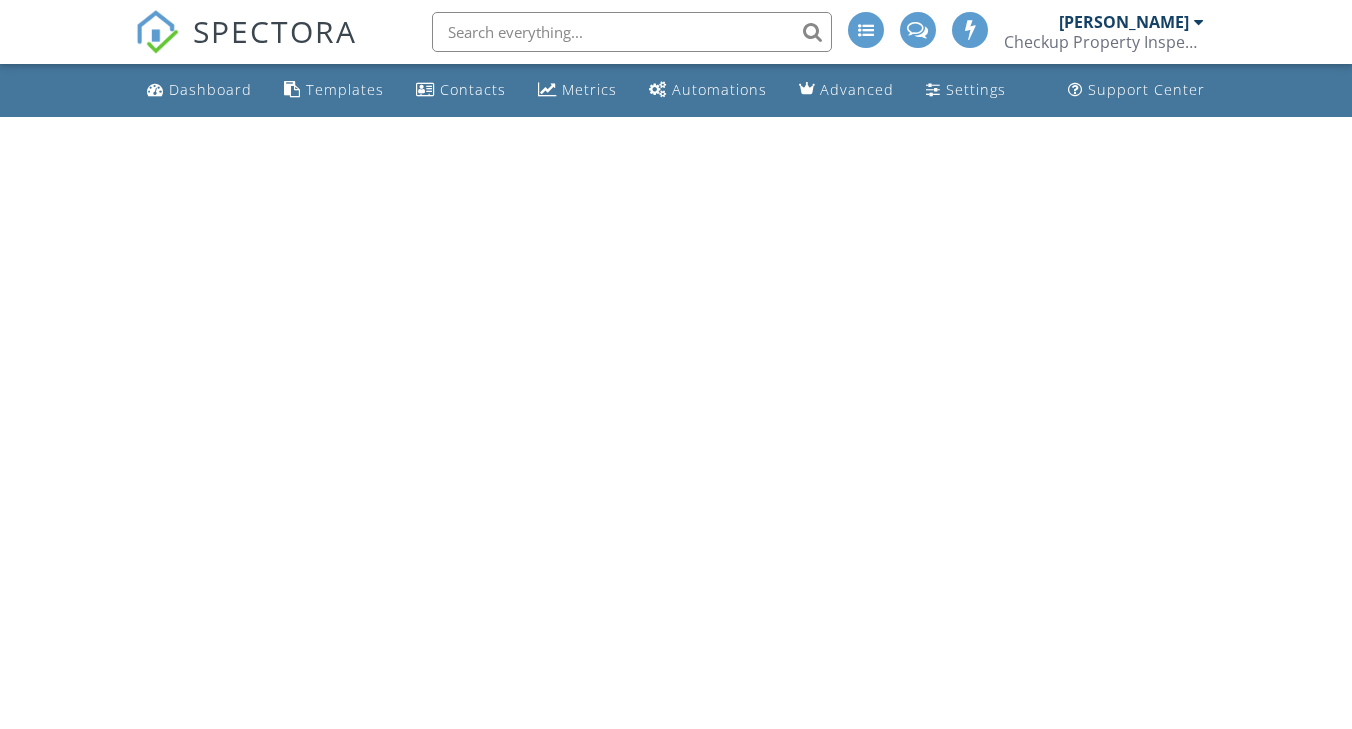scroll, scrollTop: 0, scrollLeft: 0, axis: both 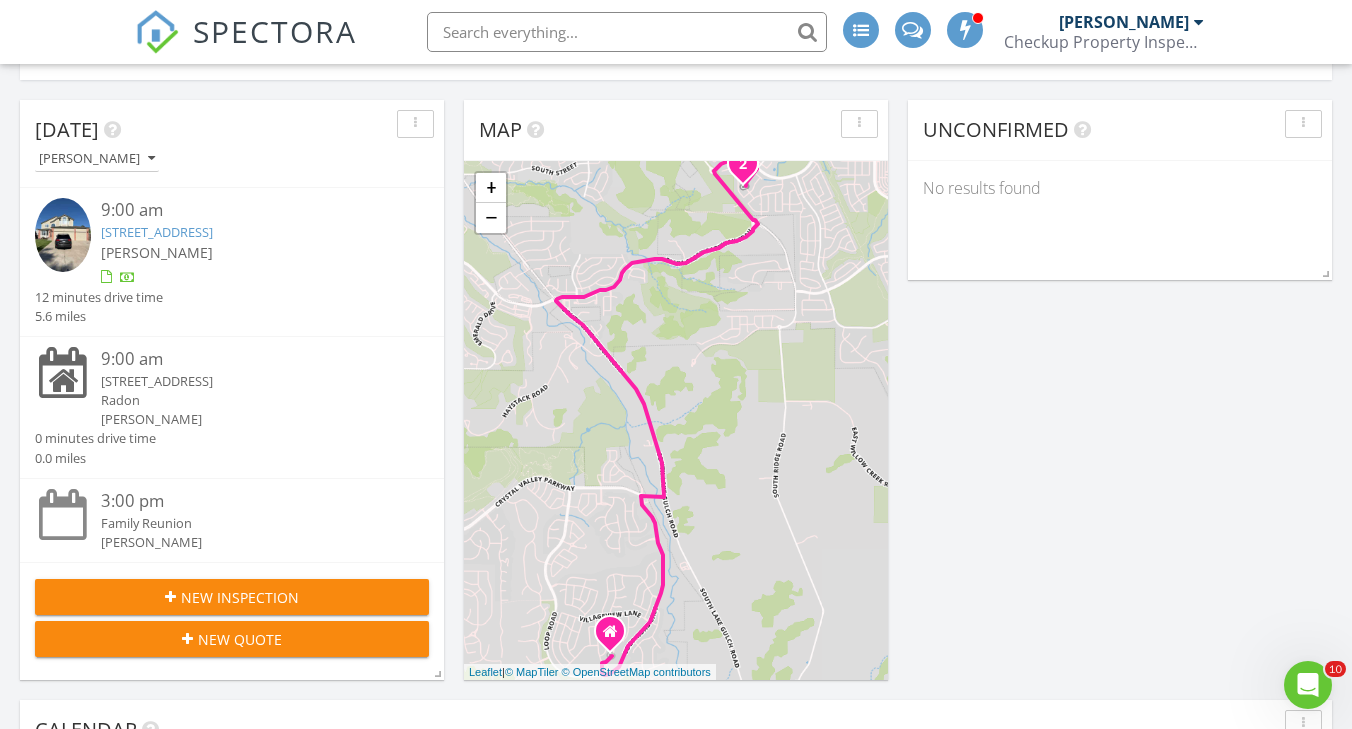 click on "New Inspection" at bounding box center (240, 597) 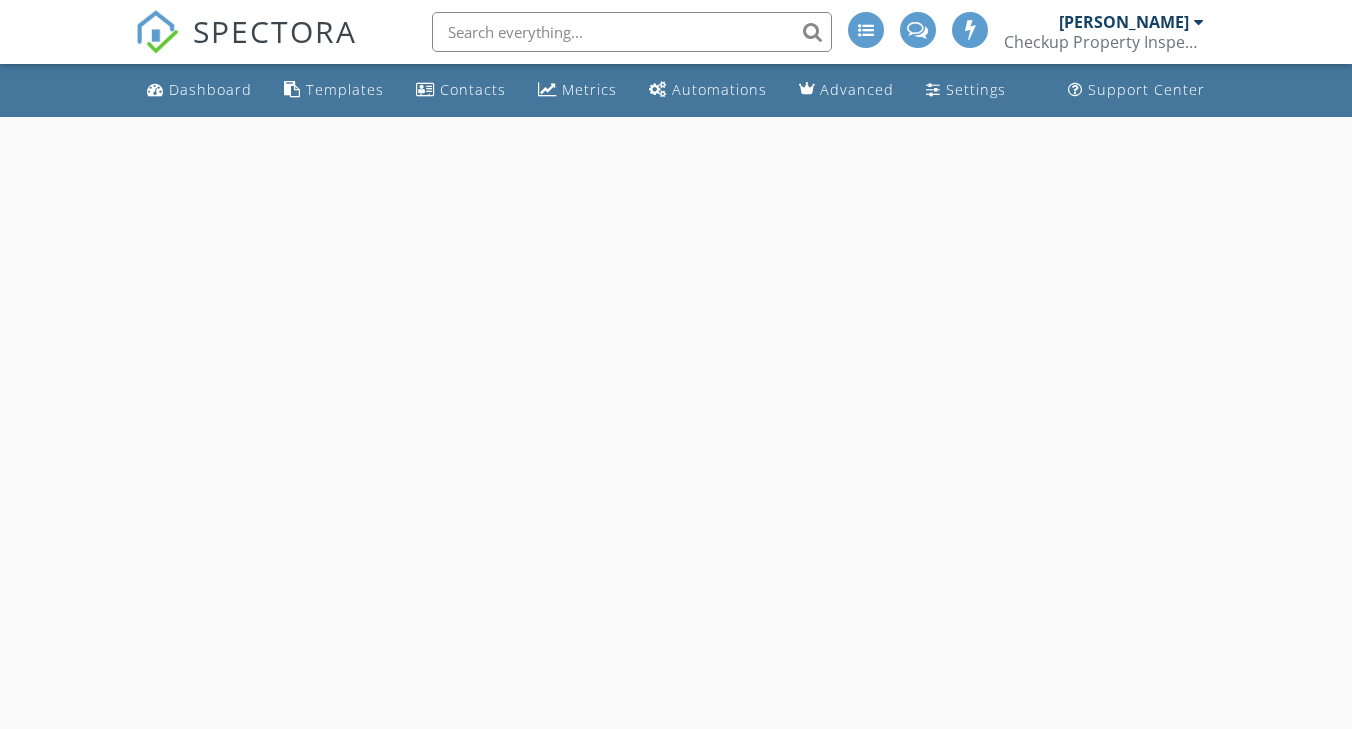 scroll, scrollTop: 0, scrollLeft: 0, axis: both 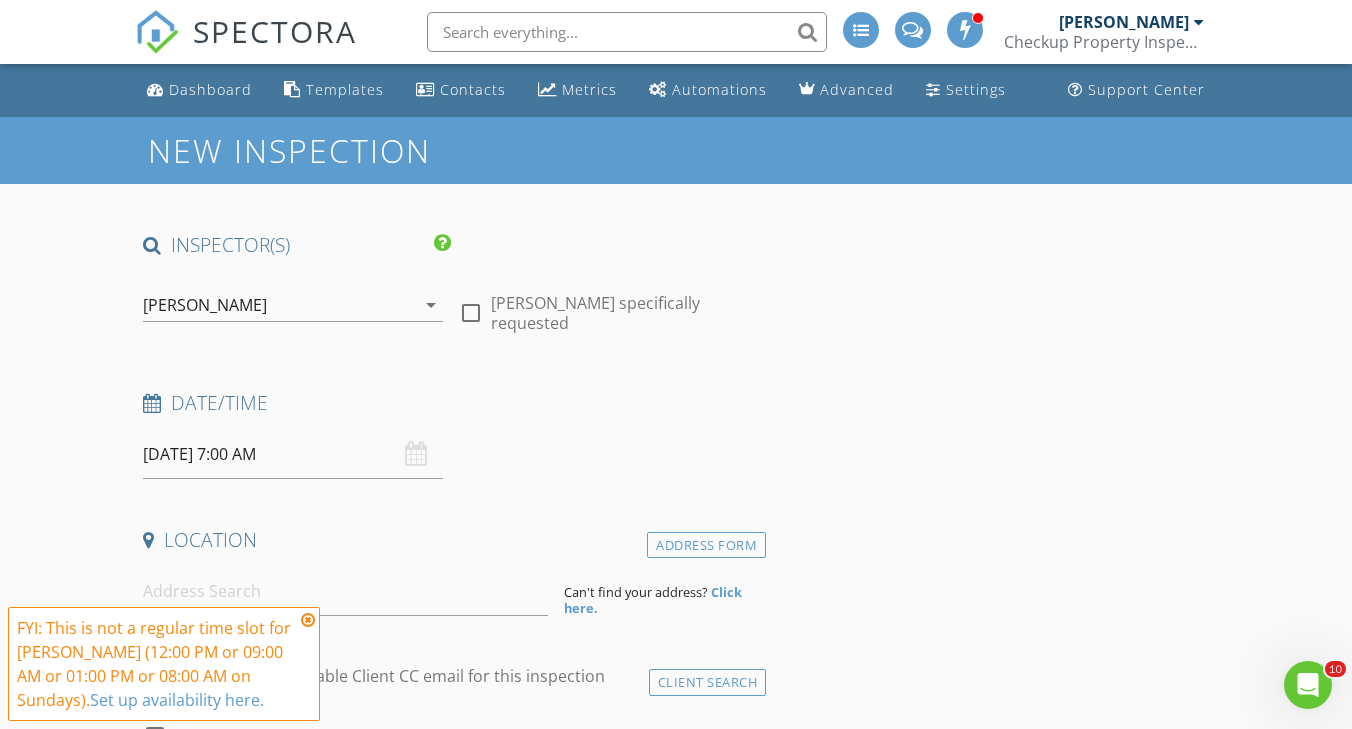 click at bounding box center (471, 313) 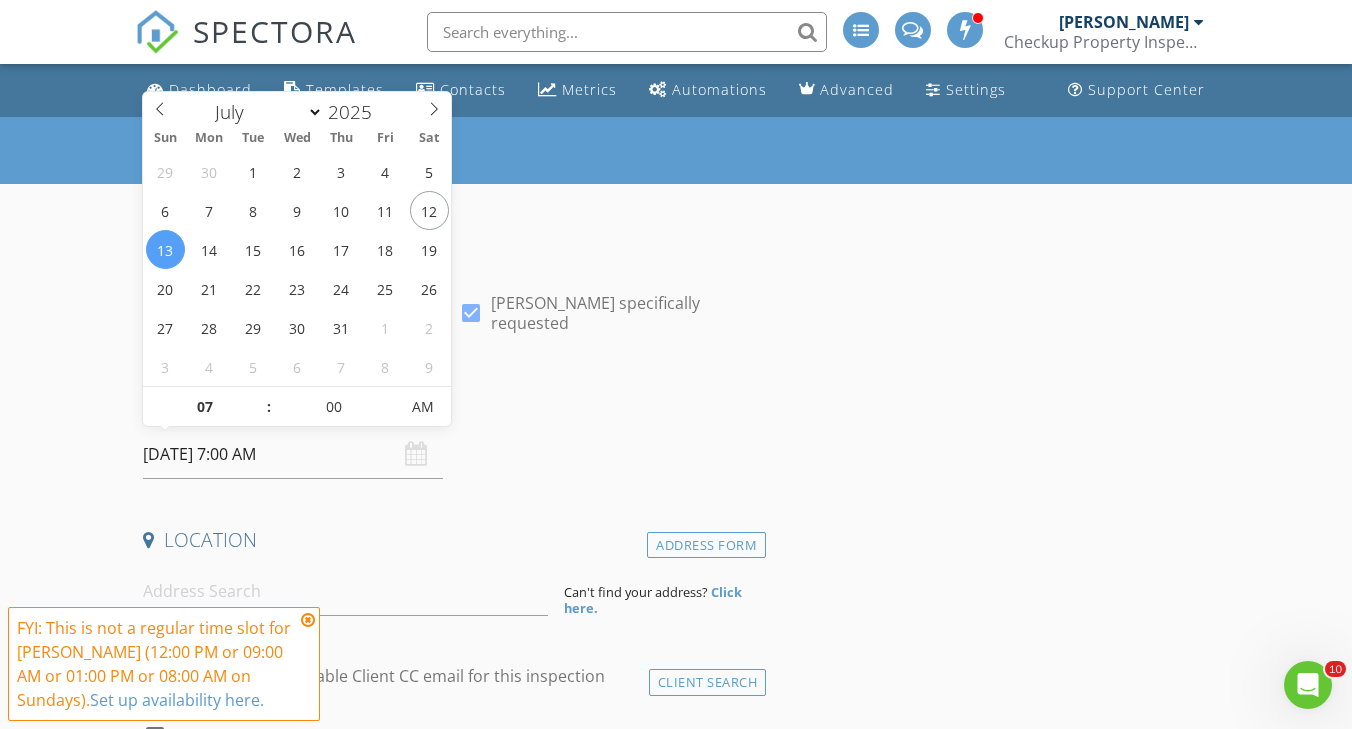 click on "07/13/2025 7:00 AM" at bounding box center [292, 454] 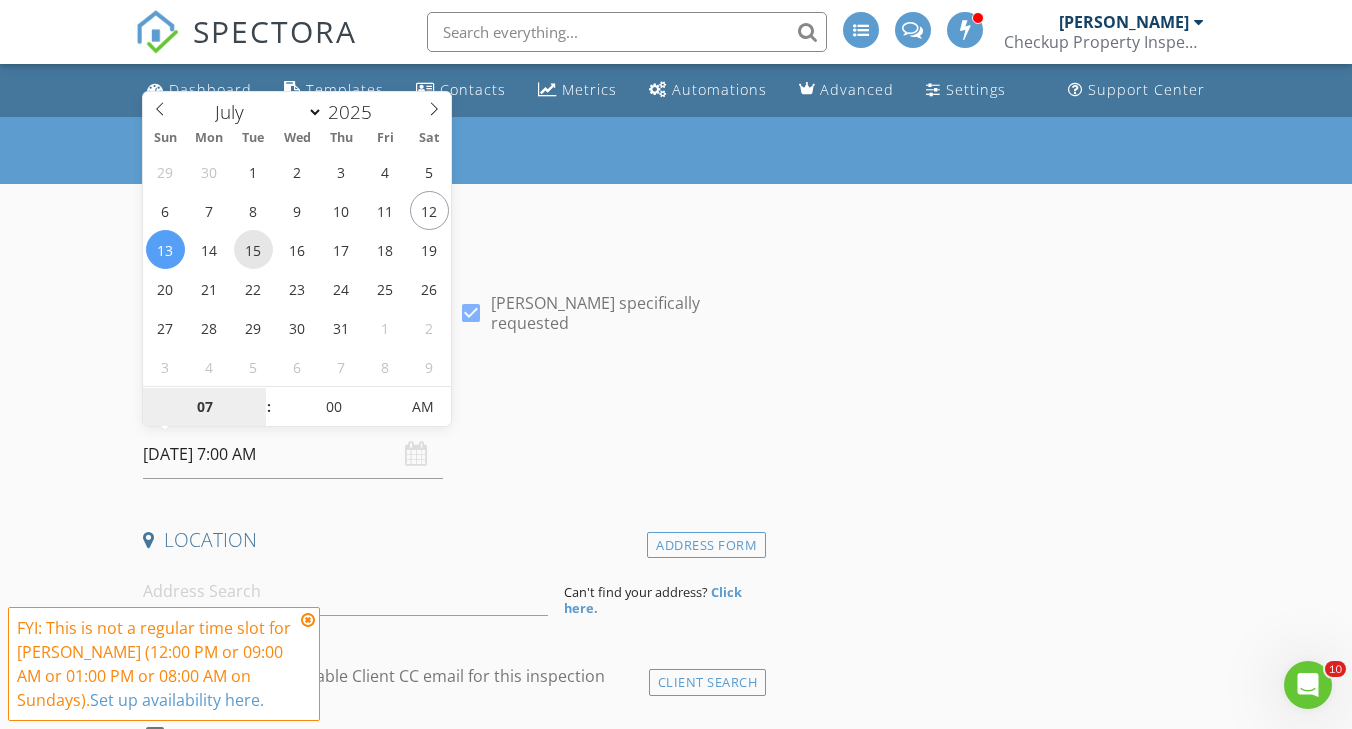 type on "07/15/2025 7:00 AM" 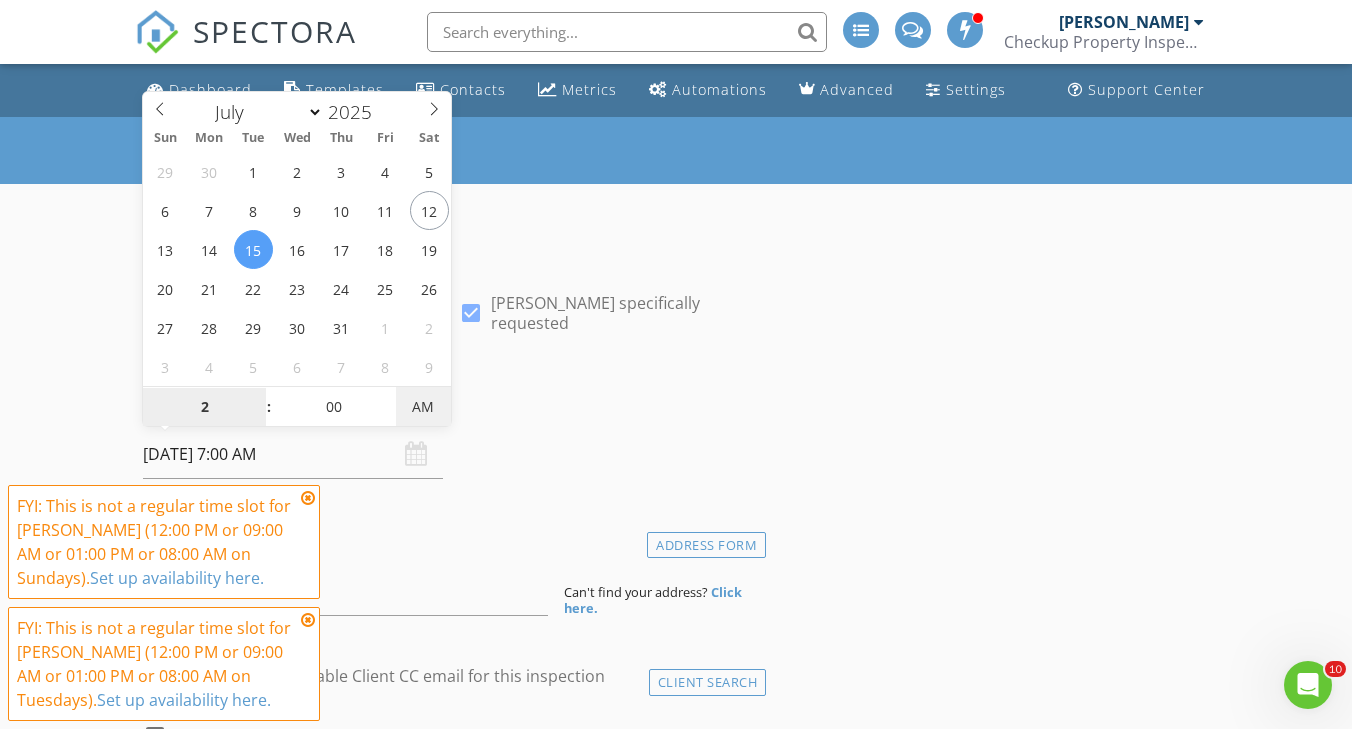 type on "02" 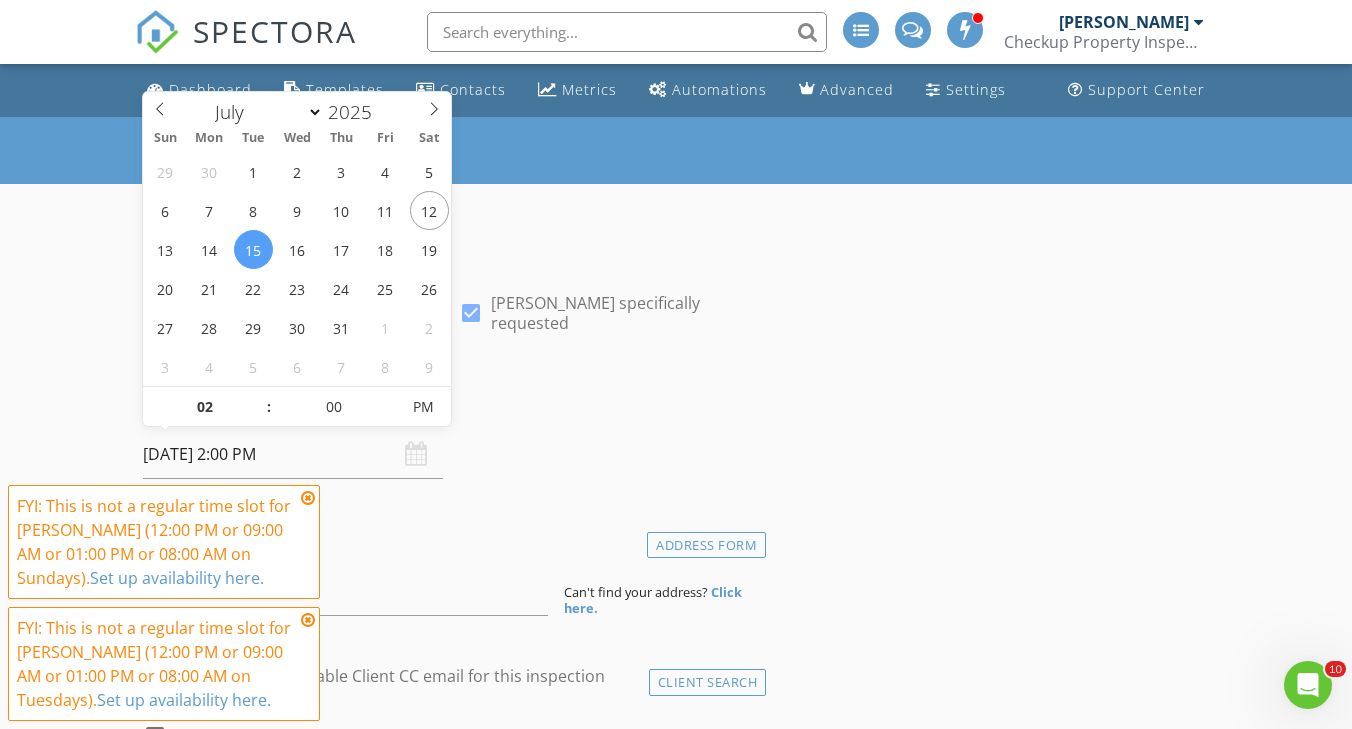 click at bounding box center (308, 498) 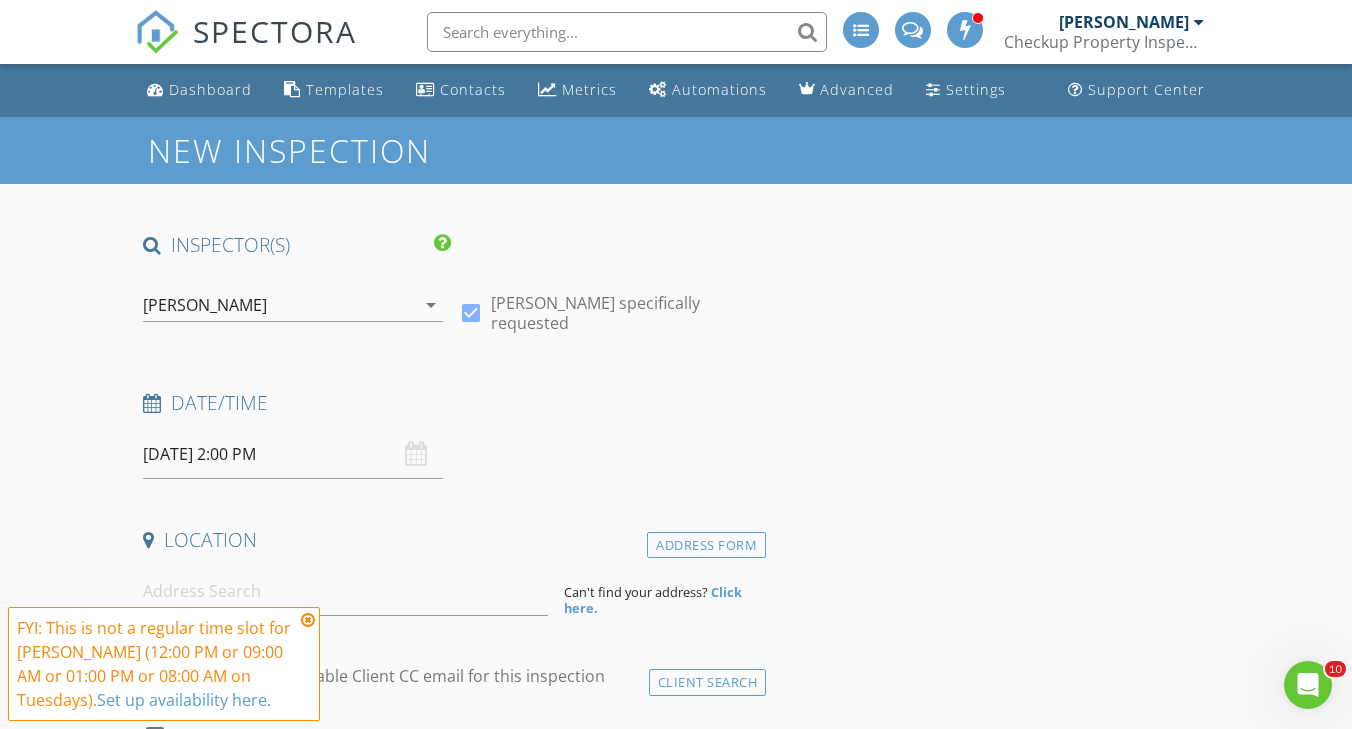 click at bounding box center (308, 620) 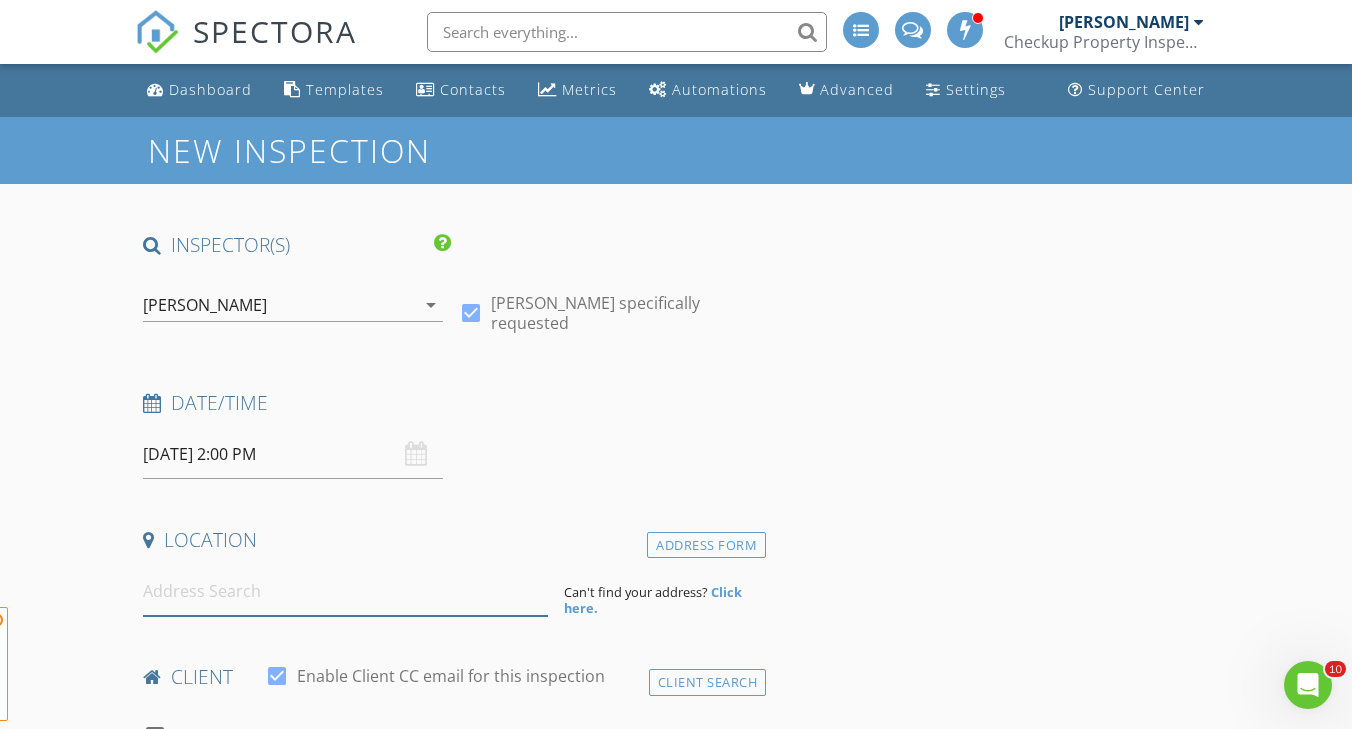 click at bounding box center (345, 591) 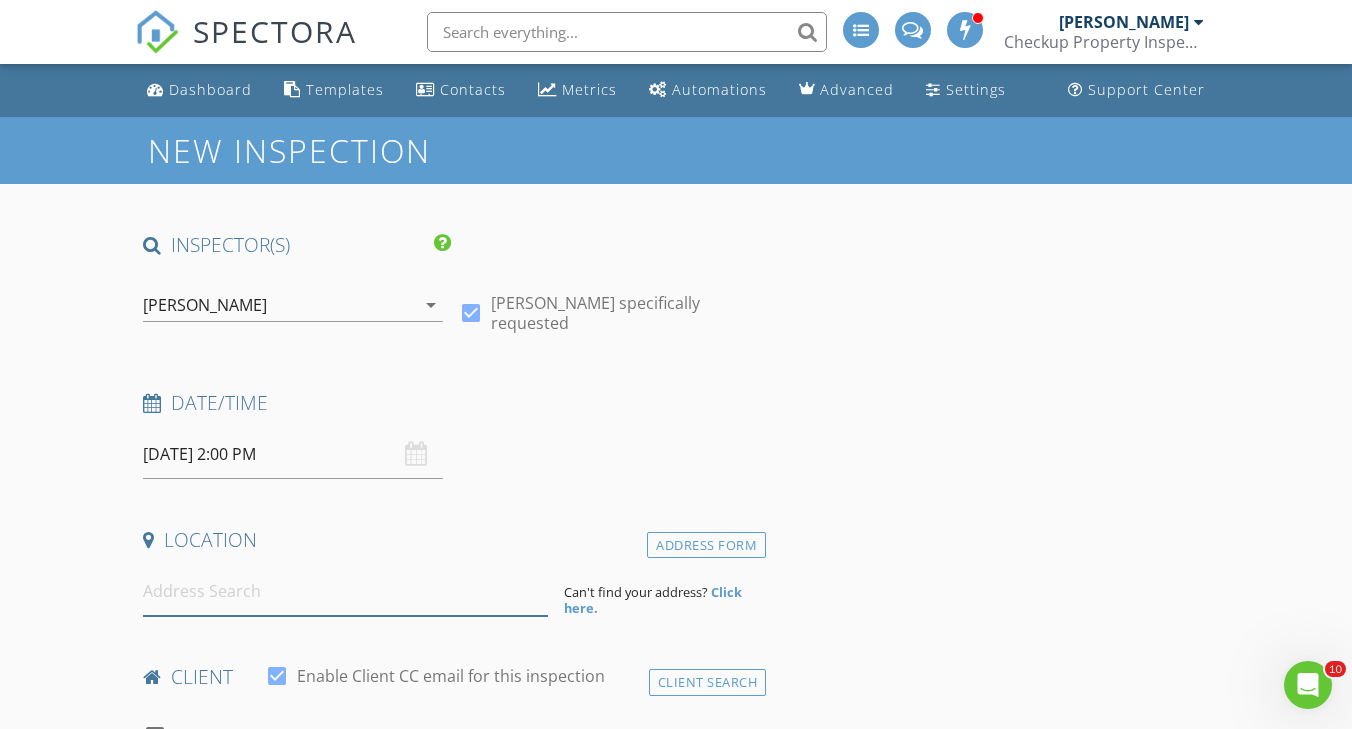 paste on "8482 Everett Way unit C Arvada 80005" 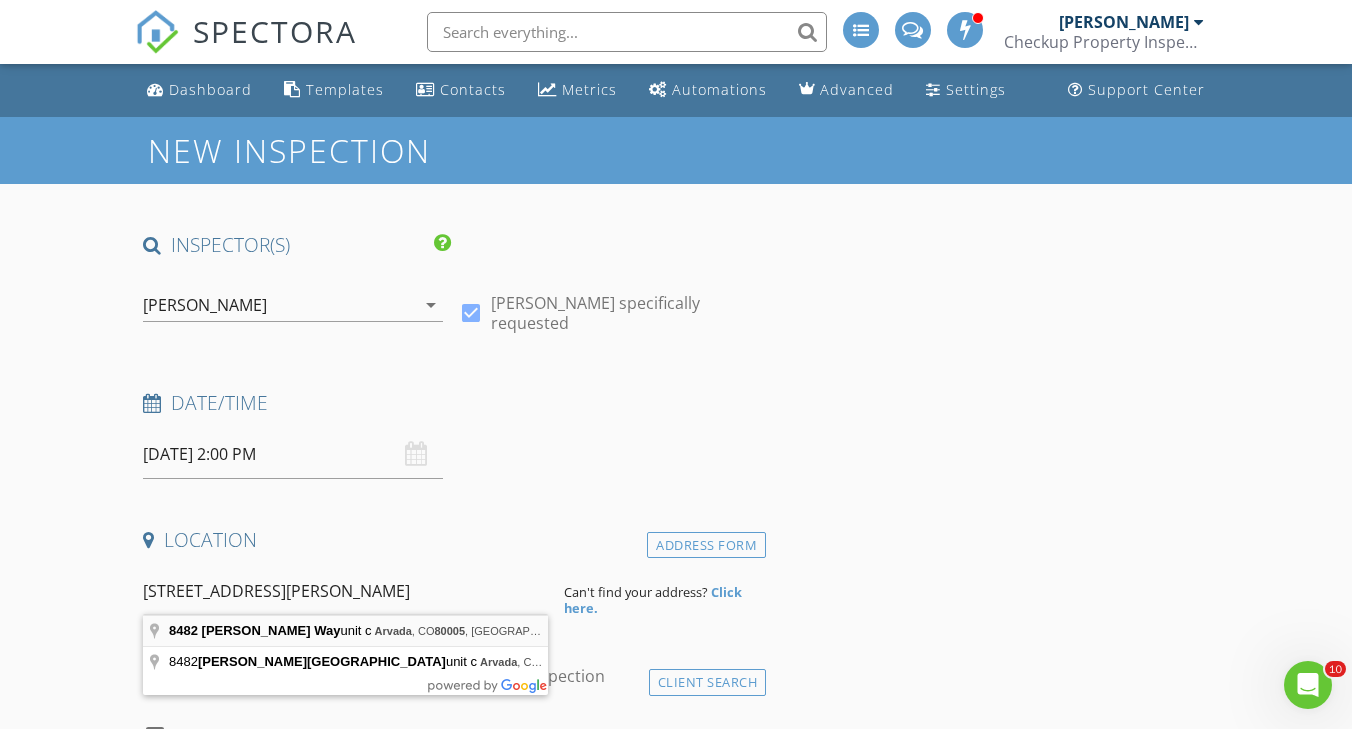 type on "8482 Everett Way unit c, Arvada, CO 80005, USA" 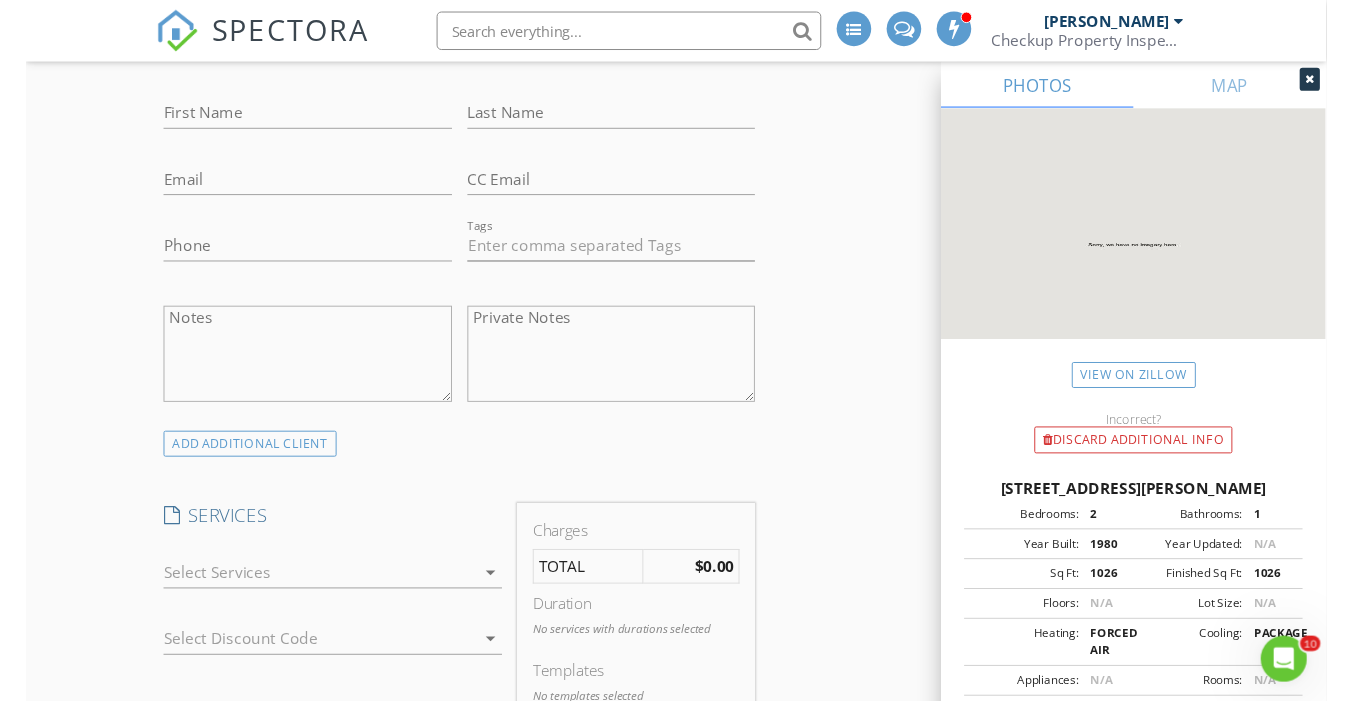 scroll, scrollTop: 1081, scrollLeft: 0, axis: vertical 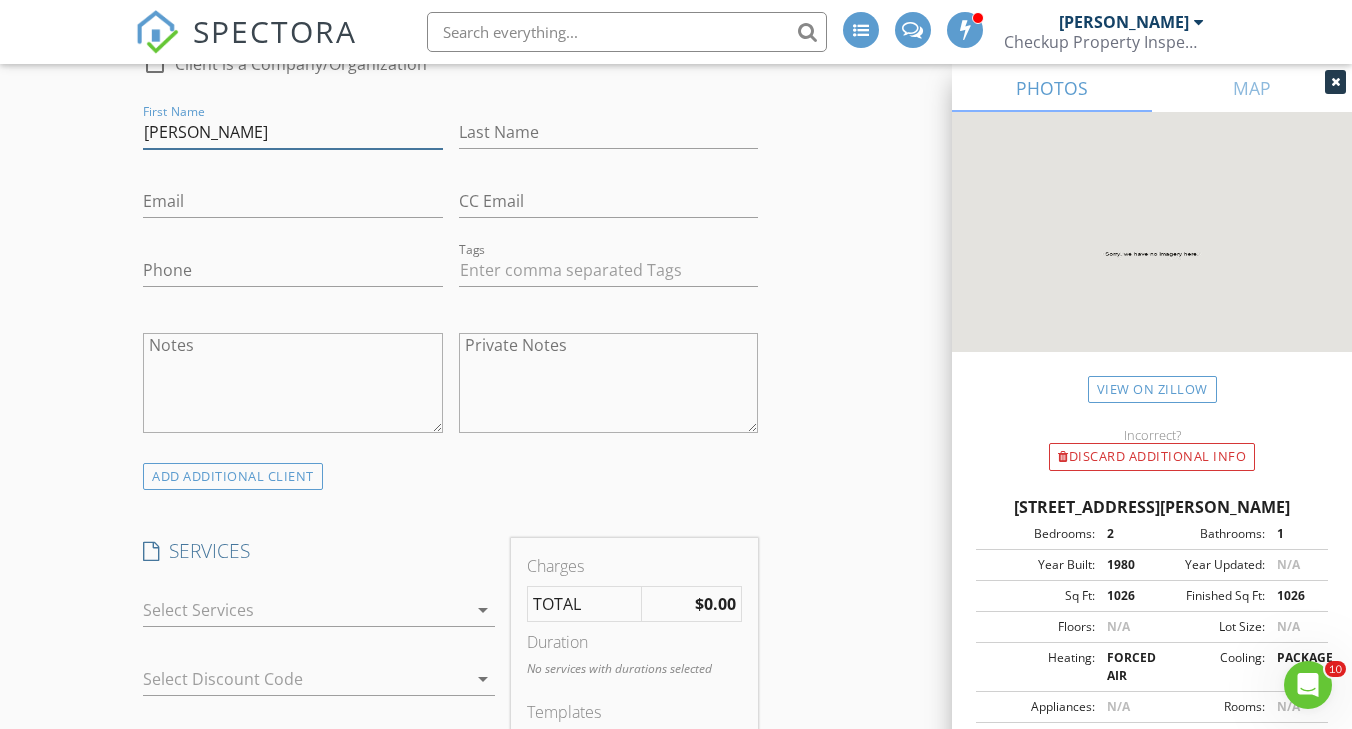 type on "[PERSON_NAME]" 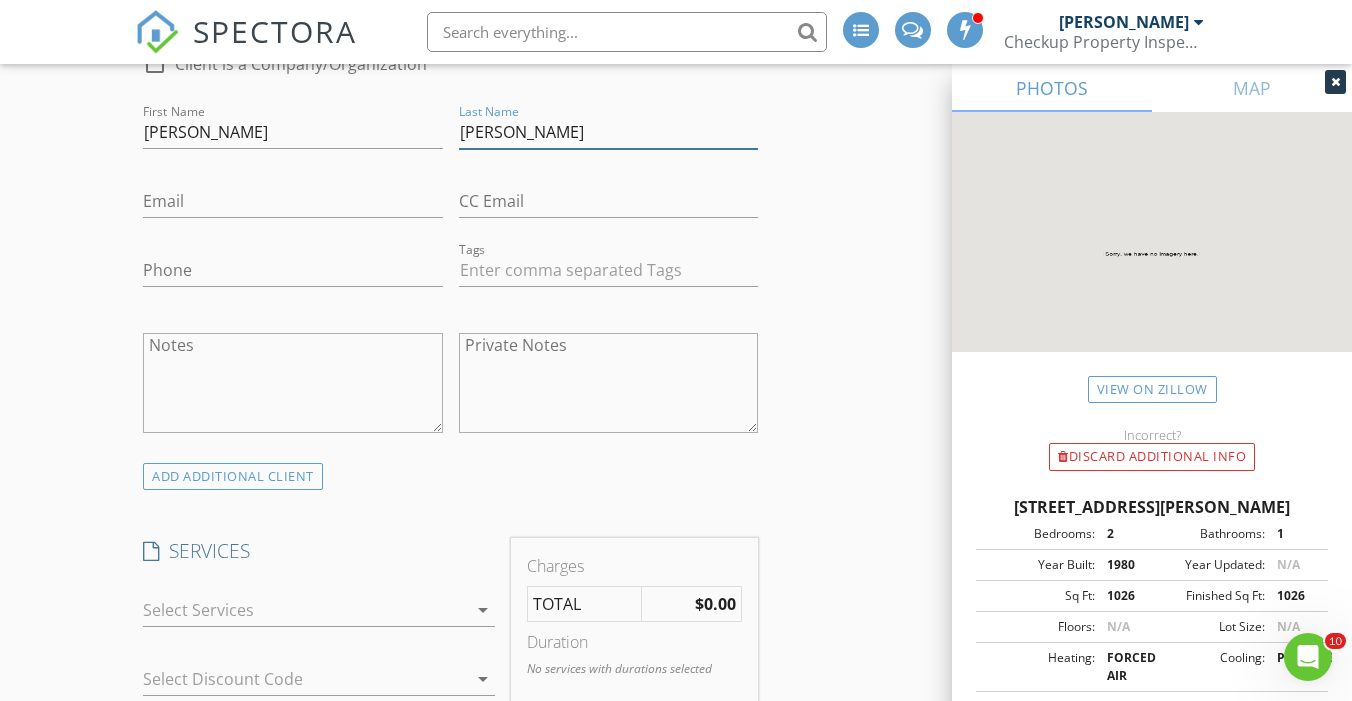 type on "[PERSON_NAME]" 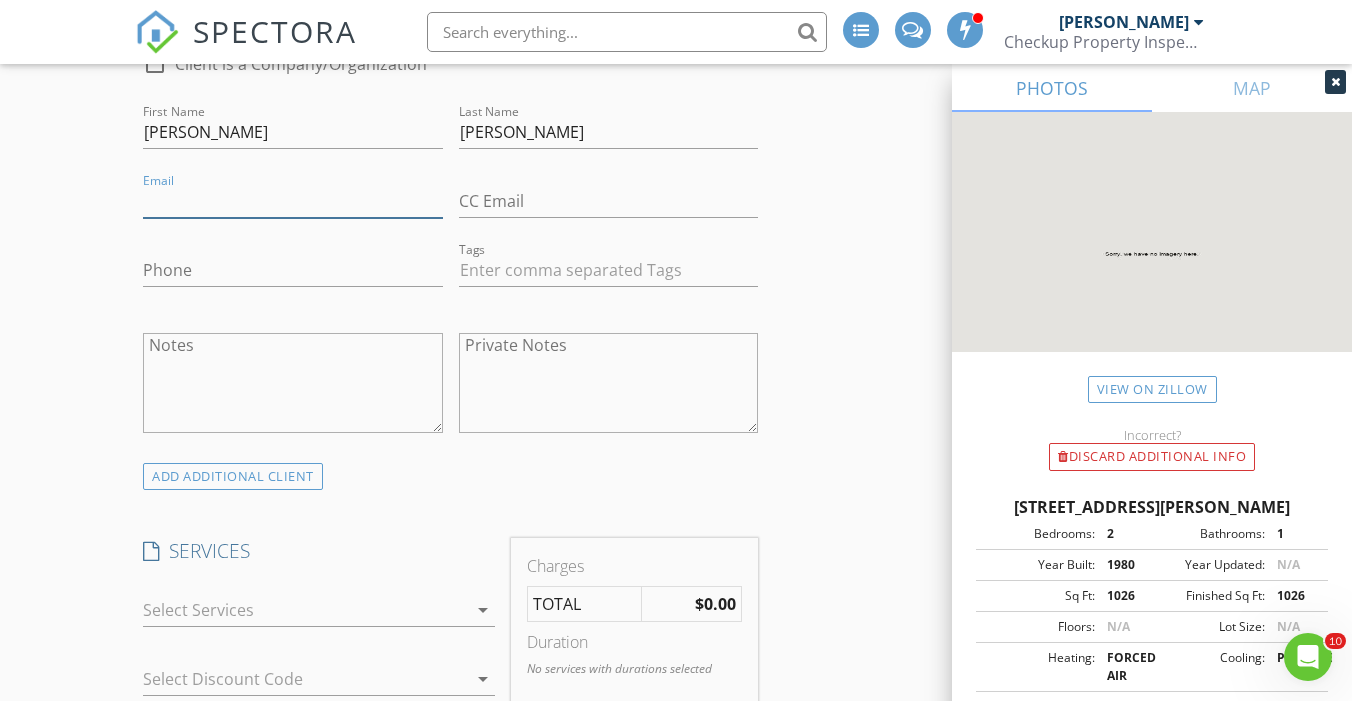 paste on "terryjbriceno@outlook.com" 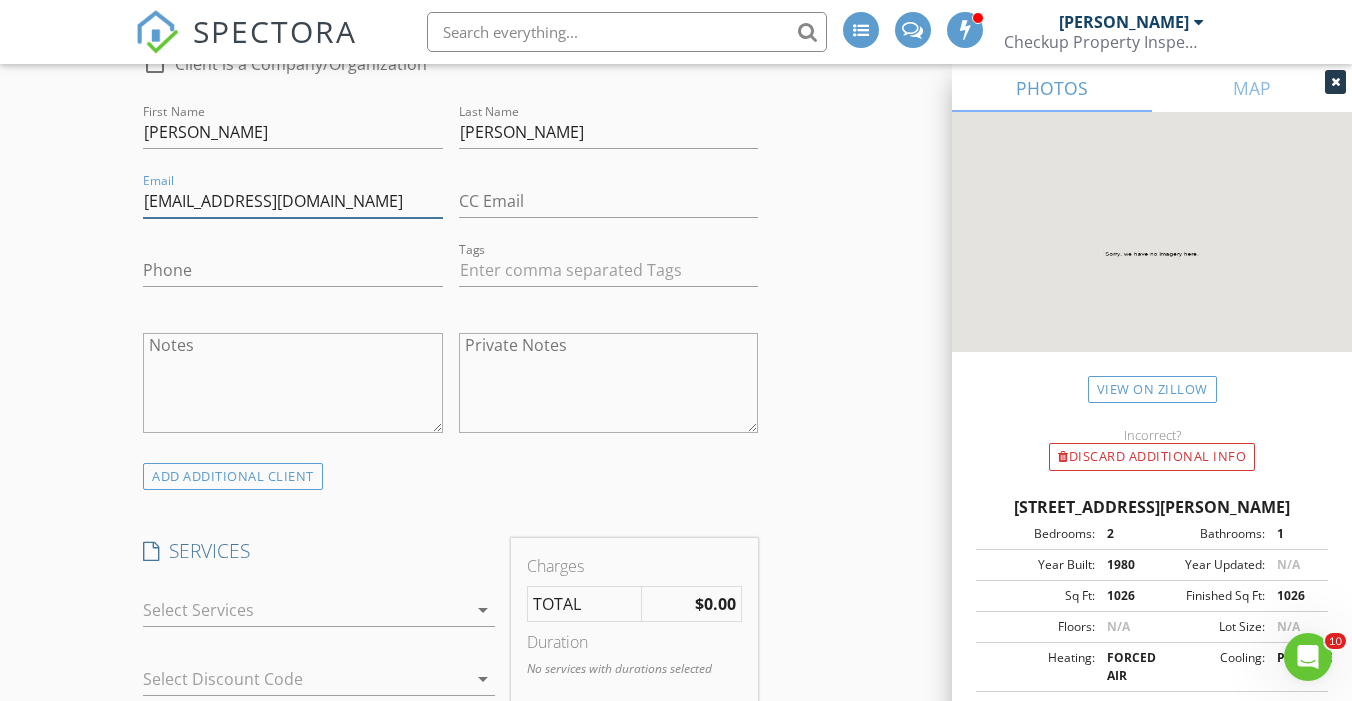 type on "terryjbriceno@outlook.com" 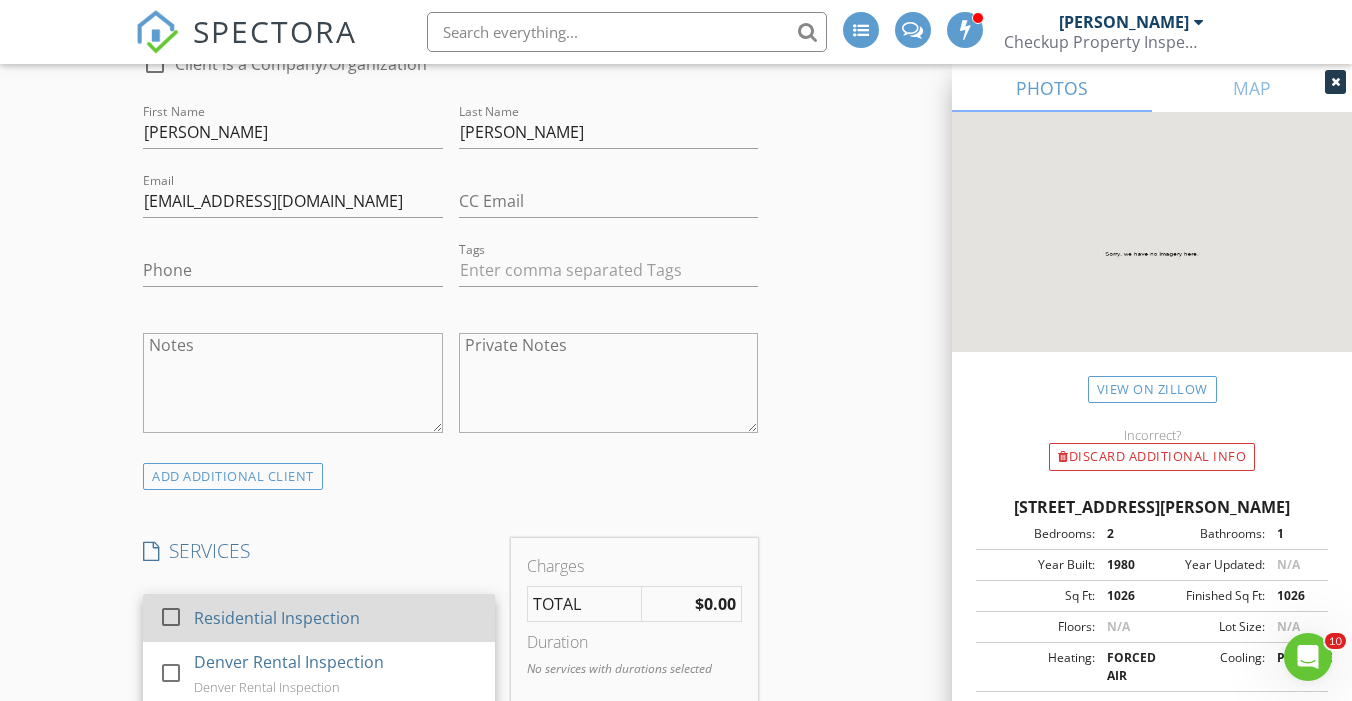 click on "Residential Inspection" at bounding box center [277, 618] 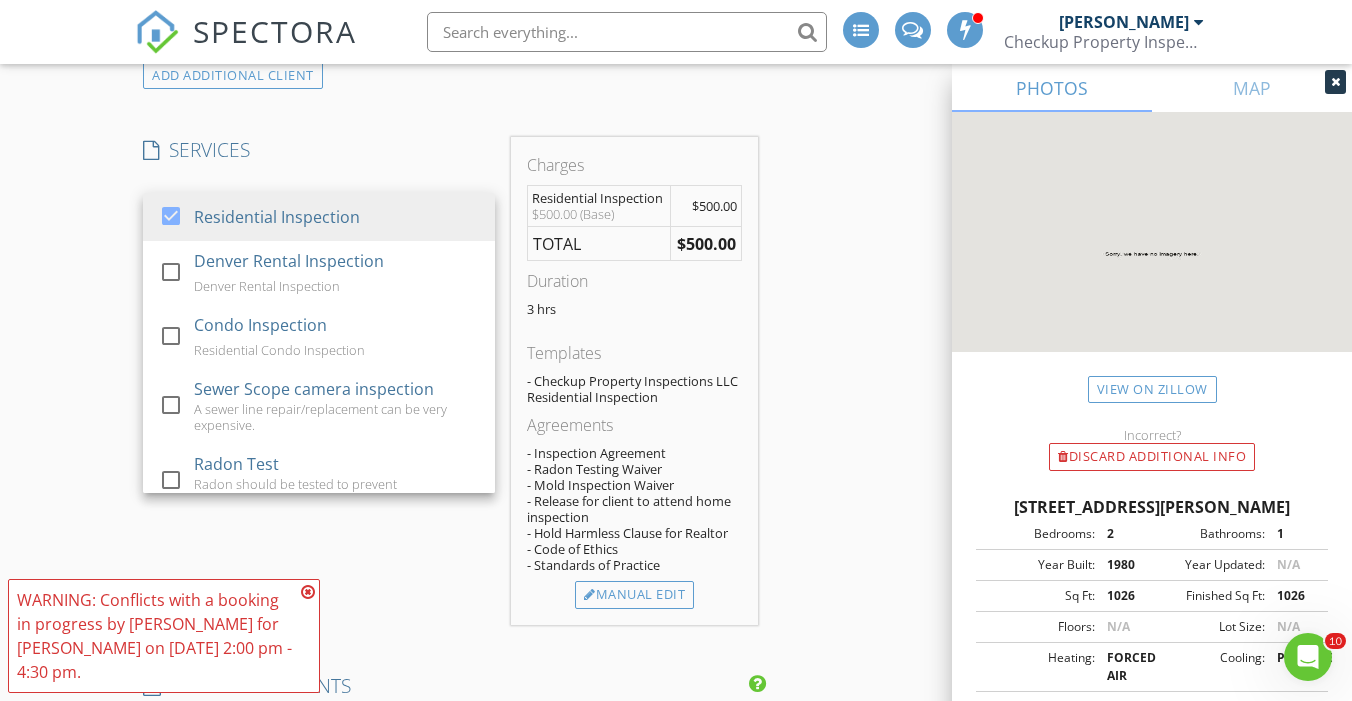 scroll, scrollTop: 1481, scrollLeft: 0, axis: vertical 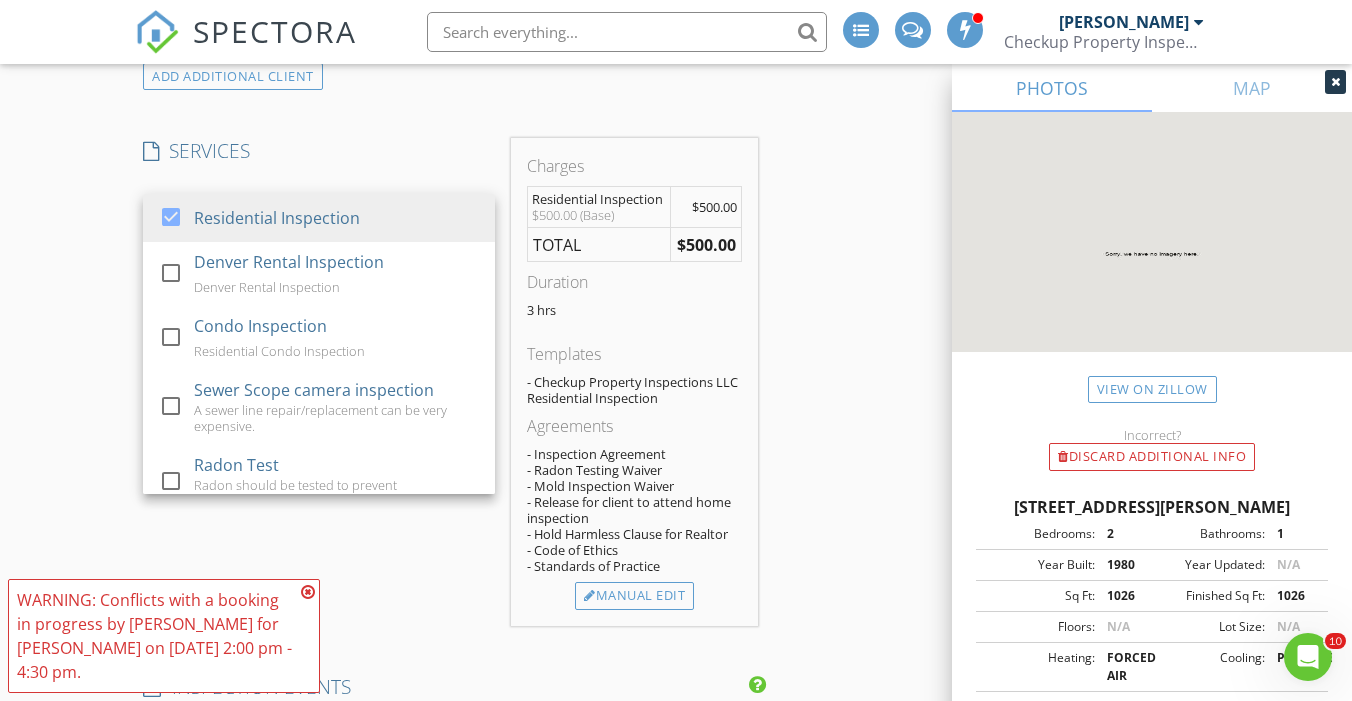 click at bounding box center [308, 592] 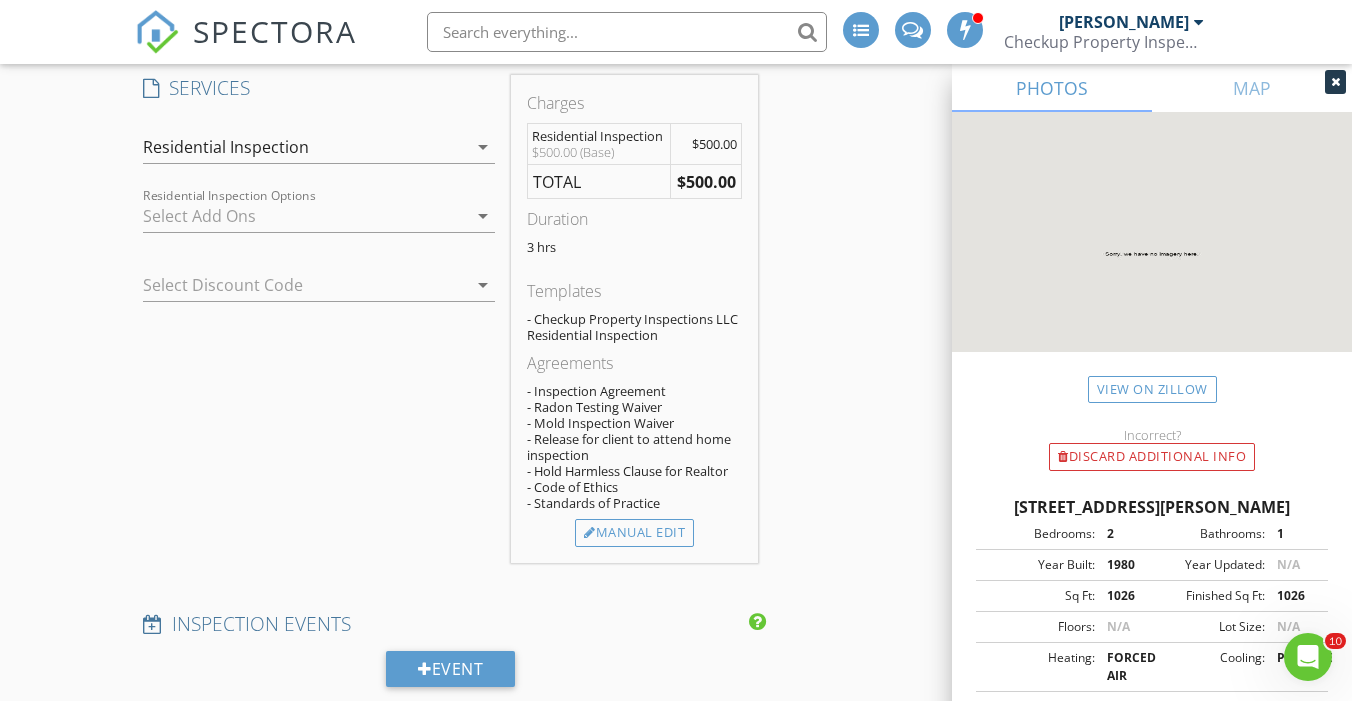 scroll, scrollTop: 1551, scrollLeft: 0, axis: vertical 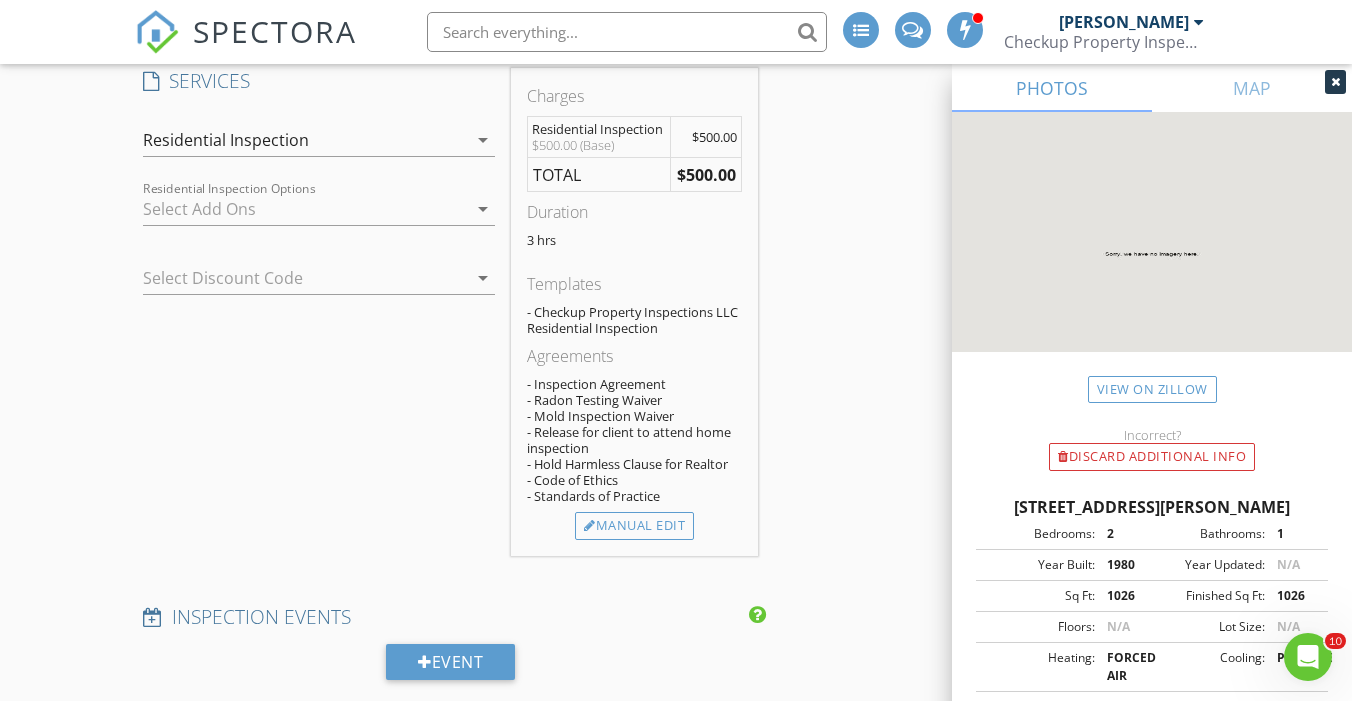 click at bounding box center (305, 209) 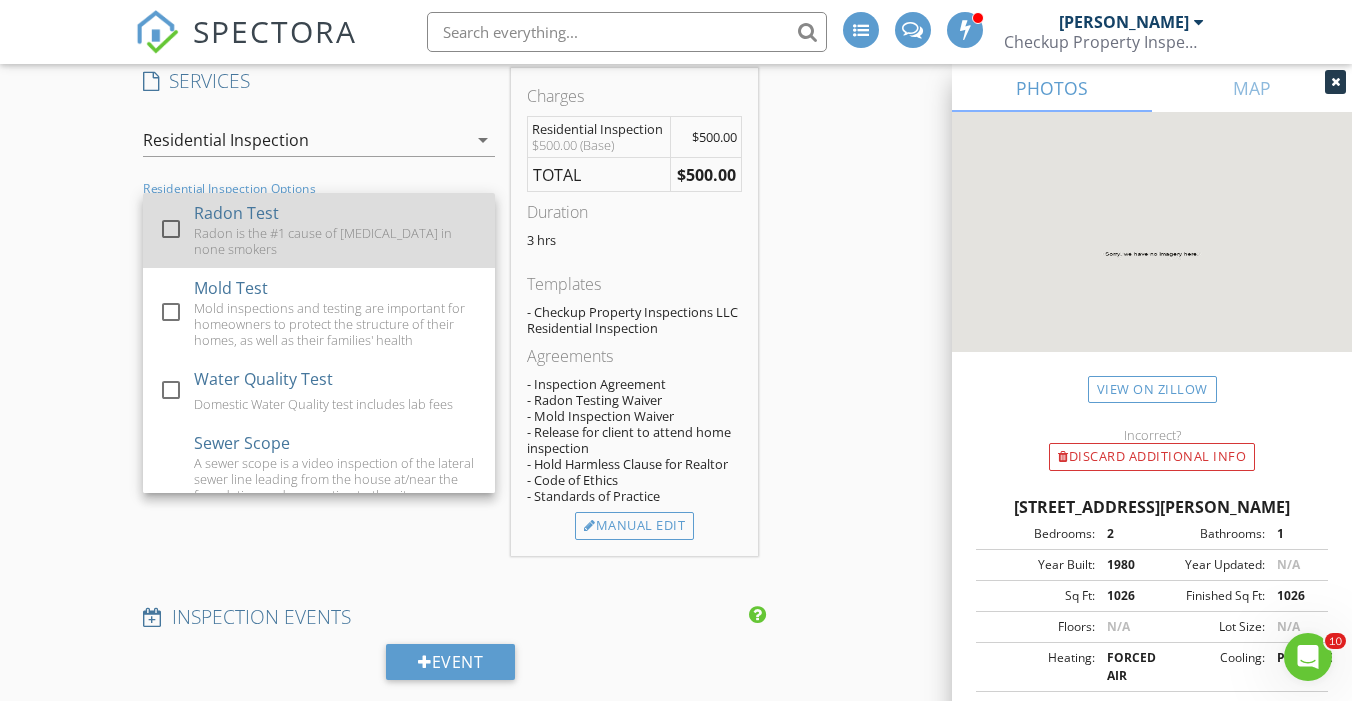 click on "Radon Test" at bounding box center (236, 213) 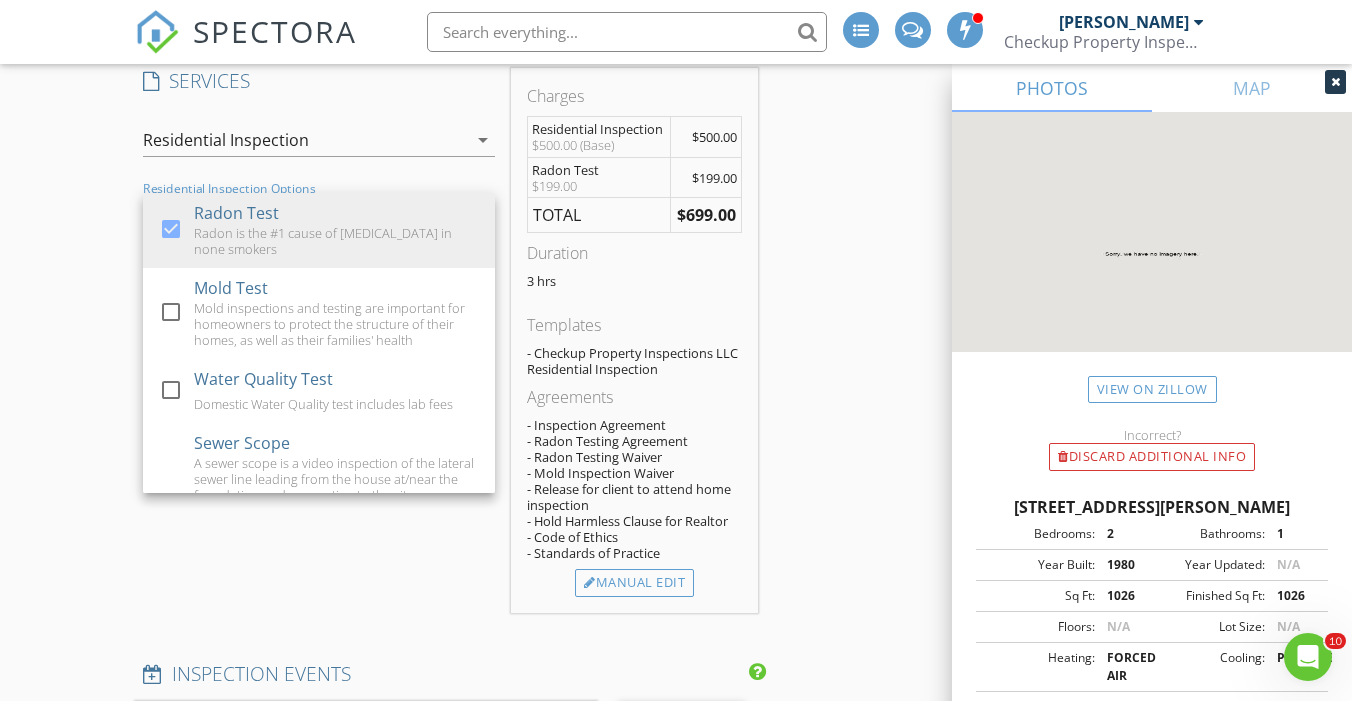 click on "New Inspection
INSPECTOR(S)
check_box   Garrett Majors   PRIMARY   check_box_outline_blank   Ryan Abbott     Garrett Majors arrow_drop_down   check_box Garrett Majors specifically requested
Date/Time
07/15/2025 2:00 PM
Location
Address Search       Address 8482 Everett Way   Unit   City Arvada   State CO   Zip 80005   County Jefferson     Square Feet 1026   Year Built 1980   Foundation arrow_drop_down     Garrett Majors     48.6 miles     (an hour)
client
check_box Enable Client CC email for this inspection   Client Search     check_box_outline_blank Client is a Company/Organization     First Name Terry   Last Name Briceño   Email terryjbriceno@outlook.com   CC Email   Phone         Tags         Notes   Private Notes
ADD ADDITIONAL client
SERVICES
check_box" at bounding box center [676, 796] 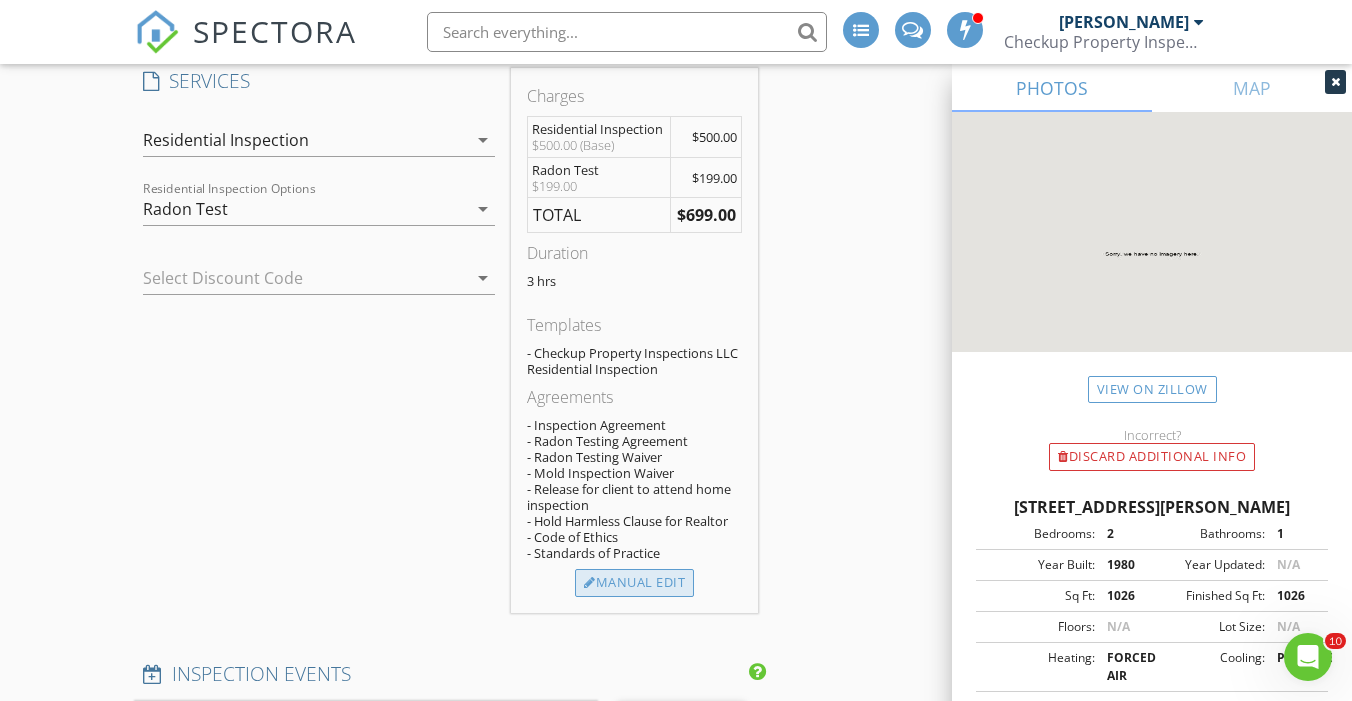 click on "Manual Edit" at bounding box center (634, 583) 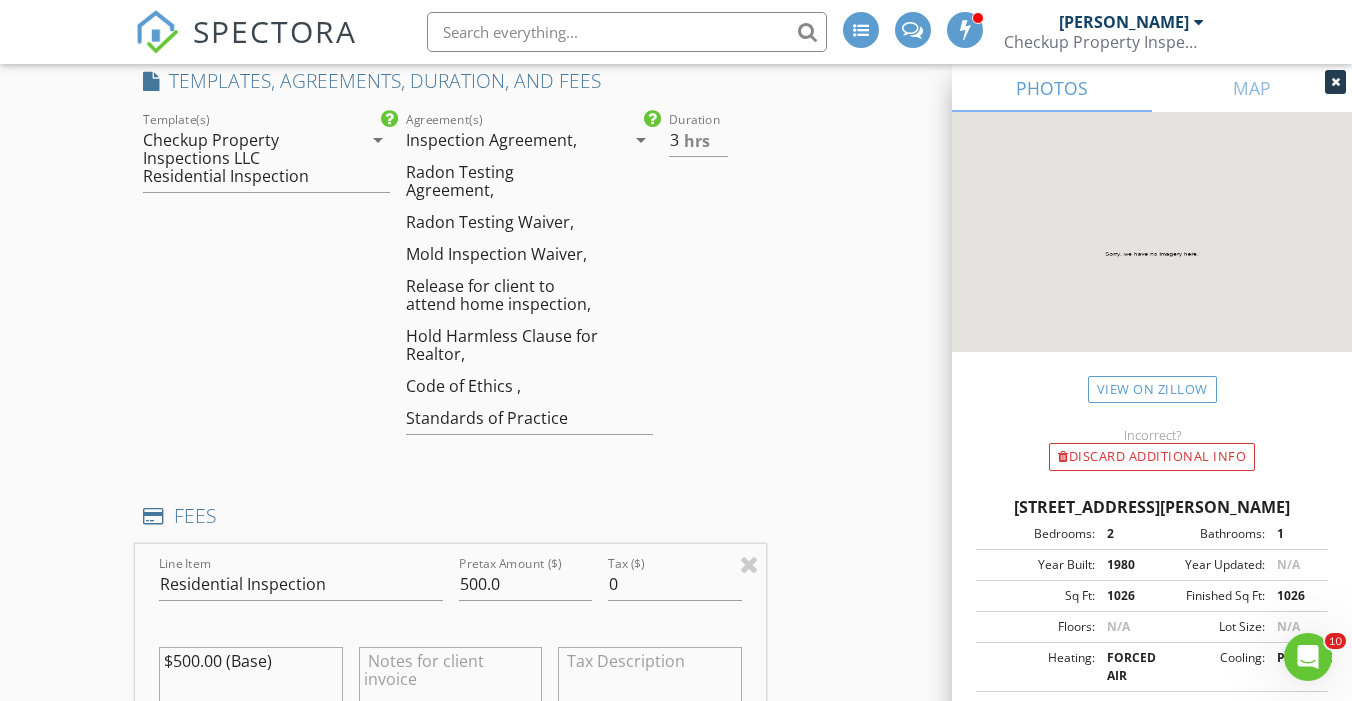 scroll, scrollTop: 1575, scrollLeft: 0, axis: vertical 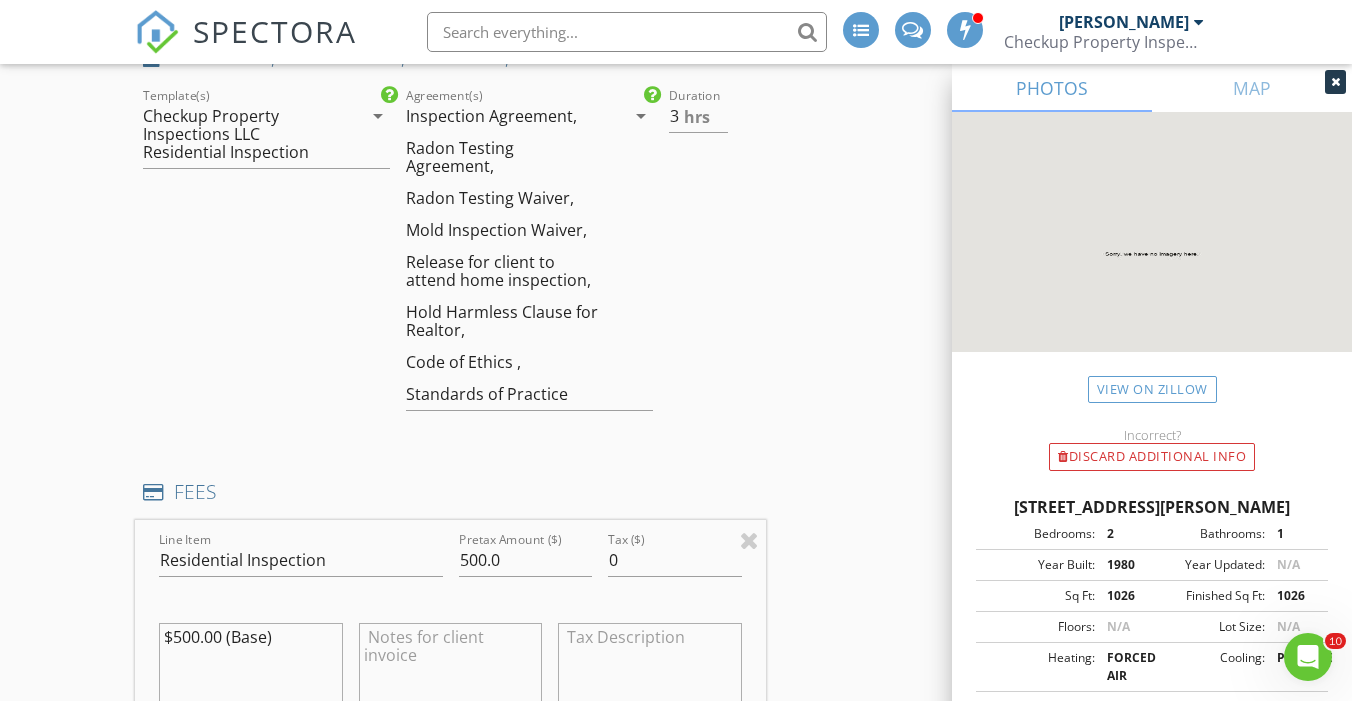 click on "Radon Testing Waiver," at bounding box center [490, 198] 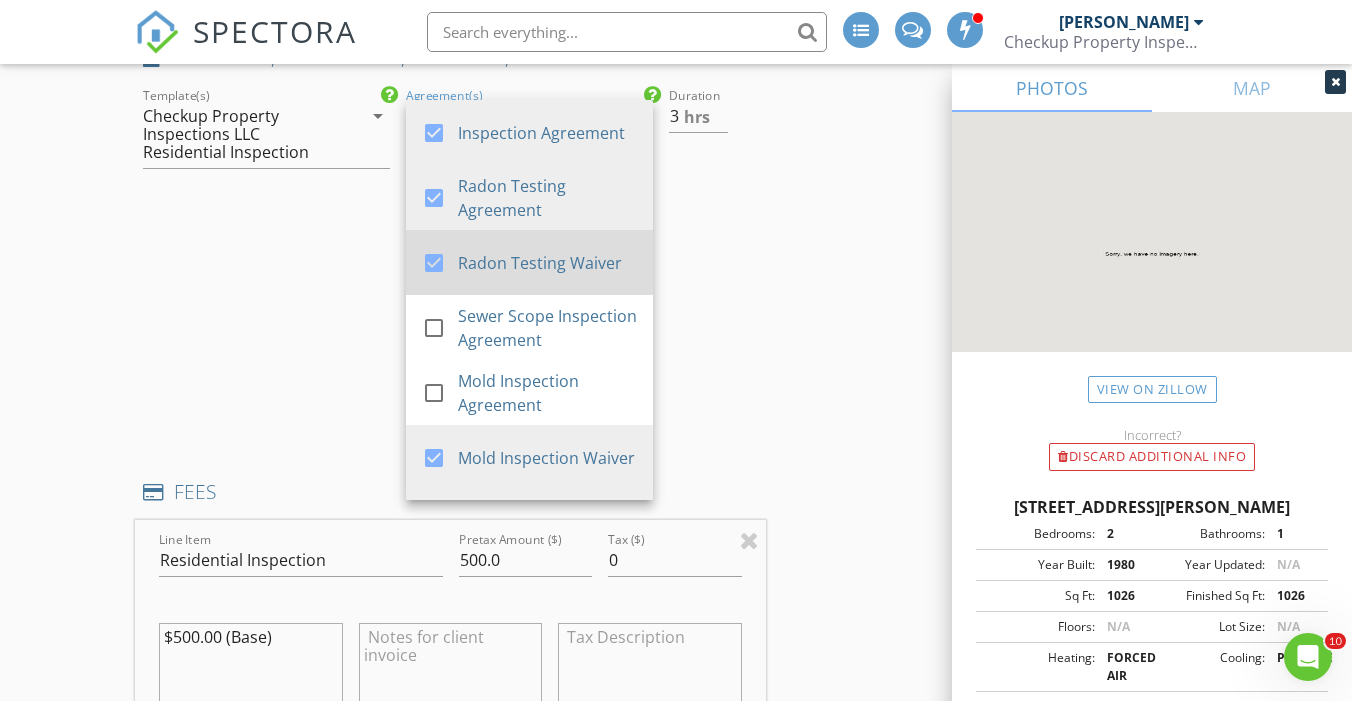 click at bounding box center [434, 263] 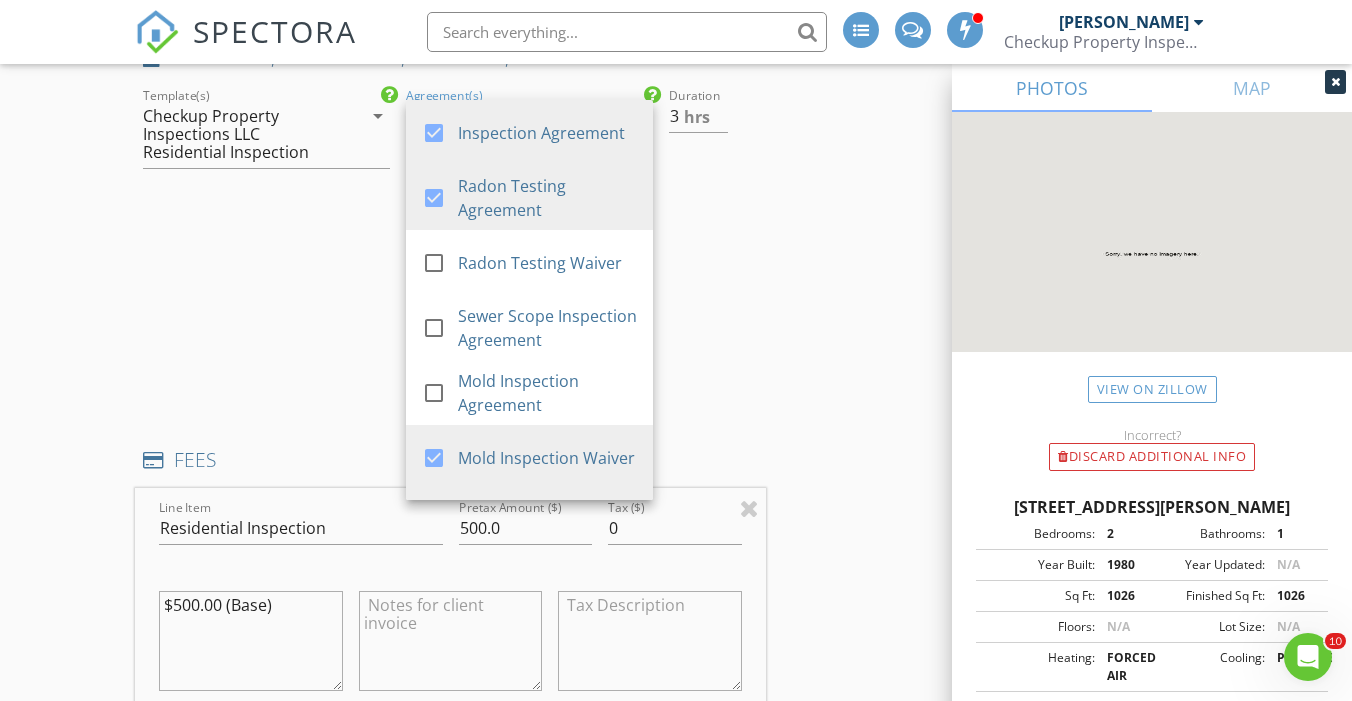 click on "INSPECTOR(S)
check_box   Garrett Majors   PRIMARY   check_box_outline_blank   Ryan Abbott     Garrett Majors arrow_drop_down   check_box Garrett Majors specifically requested
Date/Time
07/15/2025 2:00 PM
Location
Address Search       Address 8482 Everett Way   Unit   City Arvada   State CO   Zip 80005   County Jefferson     Square Feet 1026   Year Built 1980   Foundation arrow_drop_down     Garrett Majors     48.6 miles     (an hour)
client
check_box Enable Client CC email for this inspection   Client Search     check_box_outline_blank Client is a Company/Organization     First Name Terry   Last Name Briceño   Email terryjbriceno@outlook.com   CC Email   Phone         Tags         Notes   Private Notes
ADD ADDITIONAL client
SERVICES
check_box   Residential Inspection" at bounding box center (676, 1075) 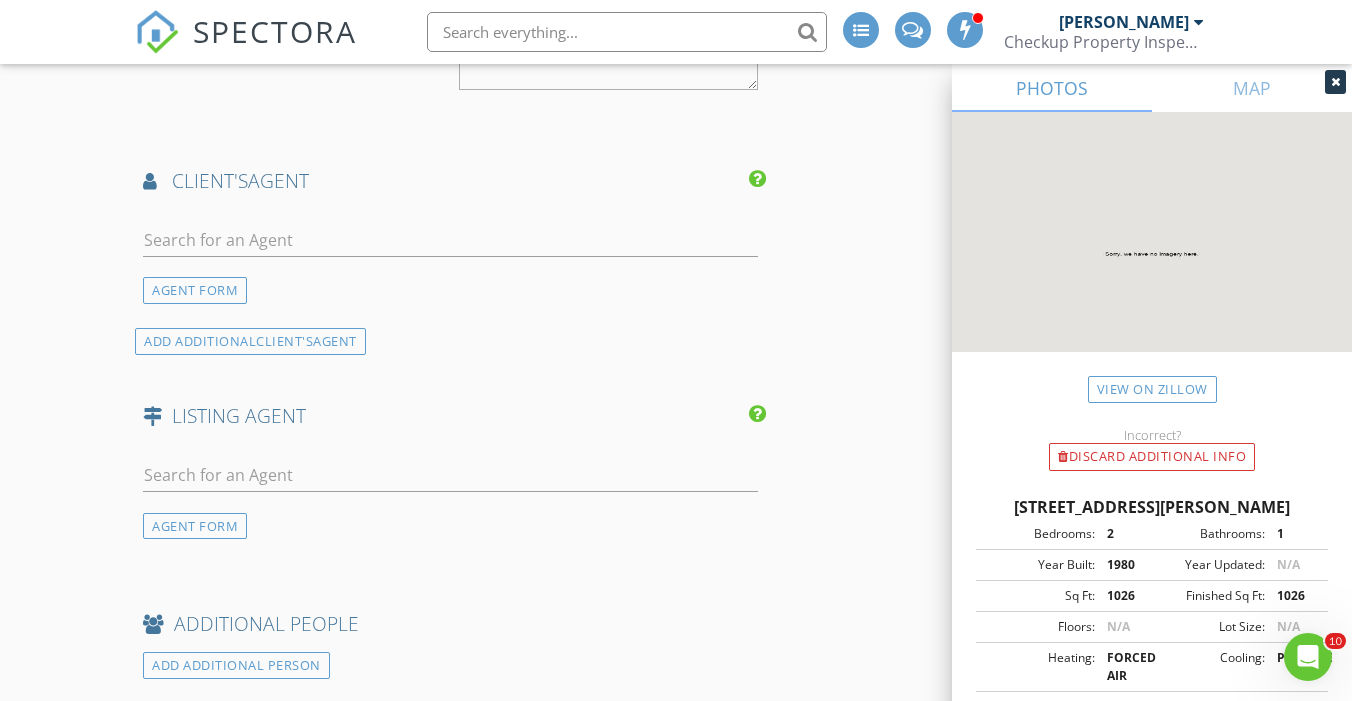 scroll, scrollTop: 3151, scrollLeft: 0, axis: vertical 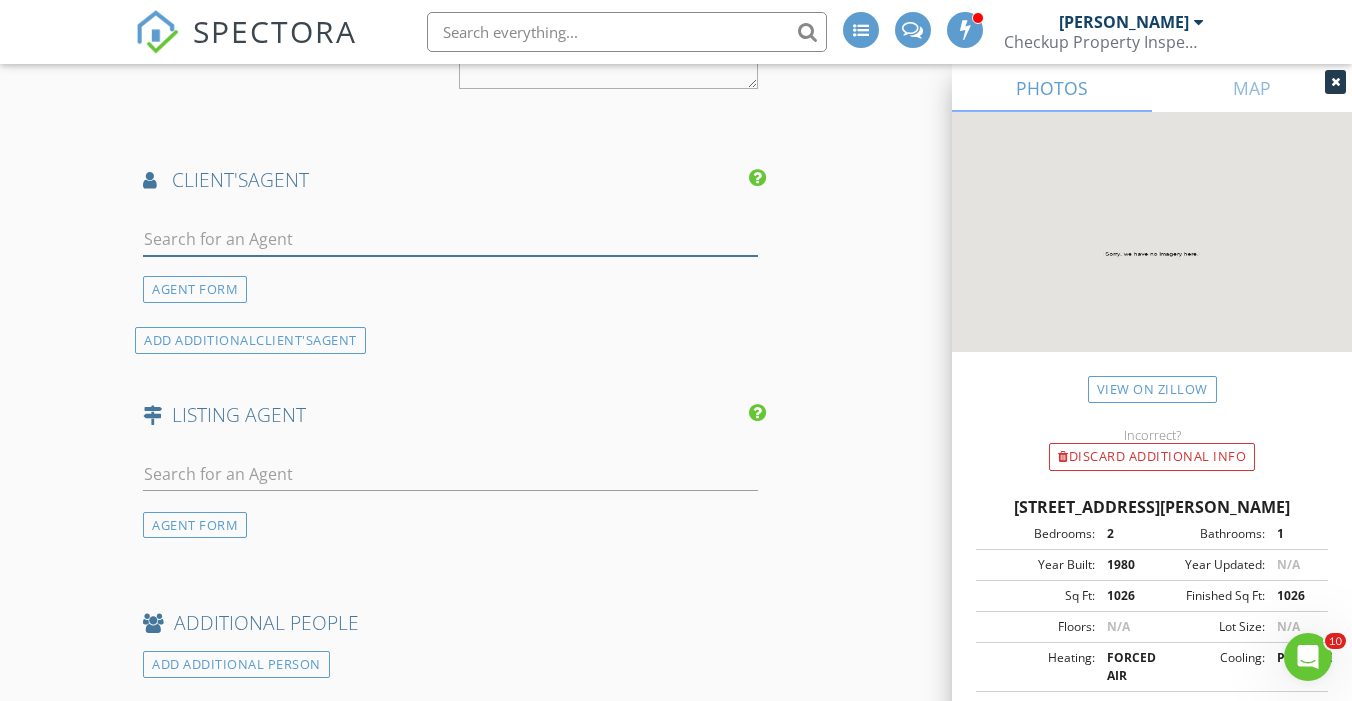 click at bounding box center [450, 239] 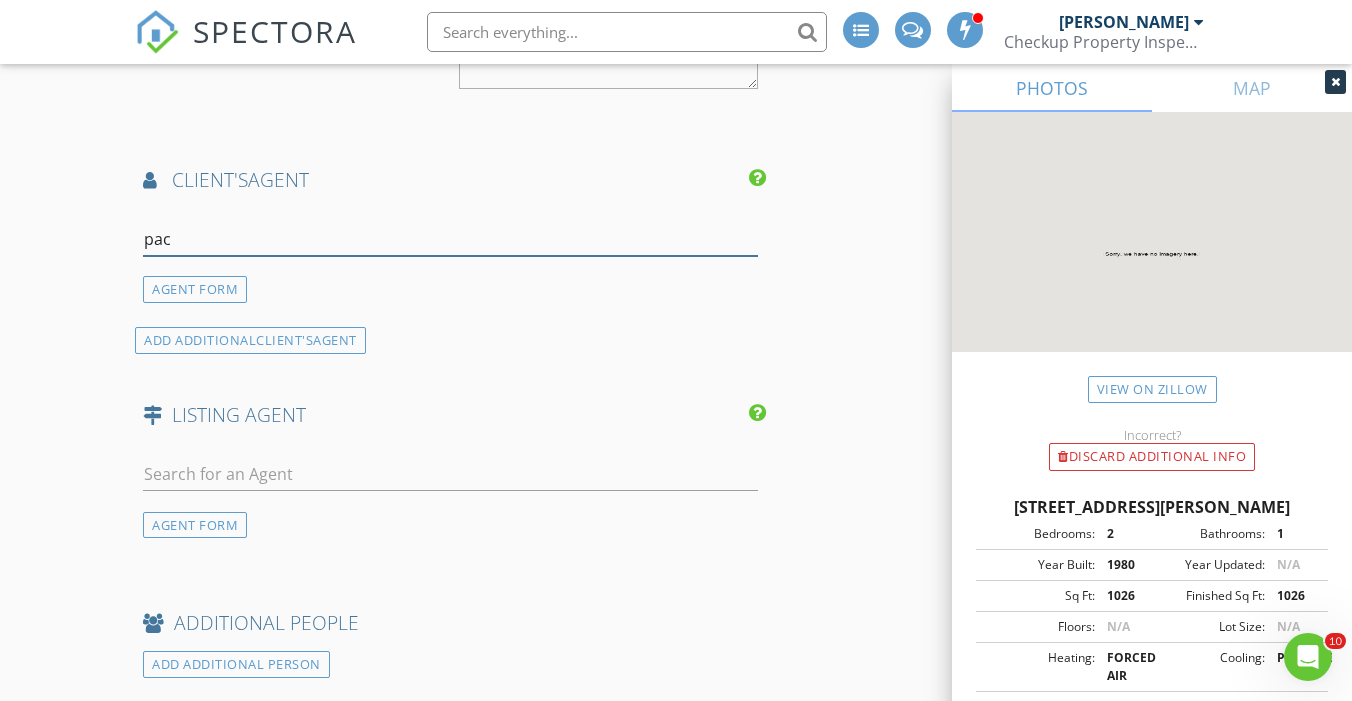type on "pace" 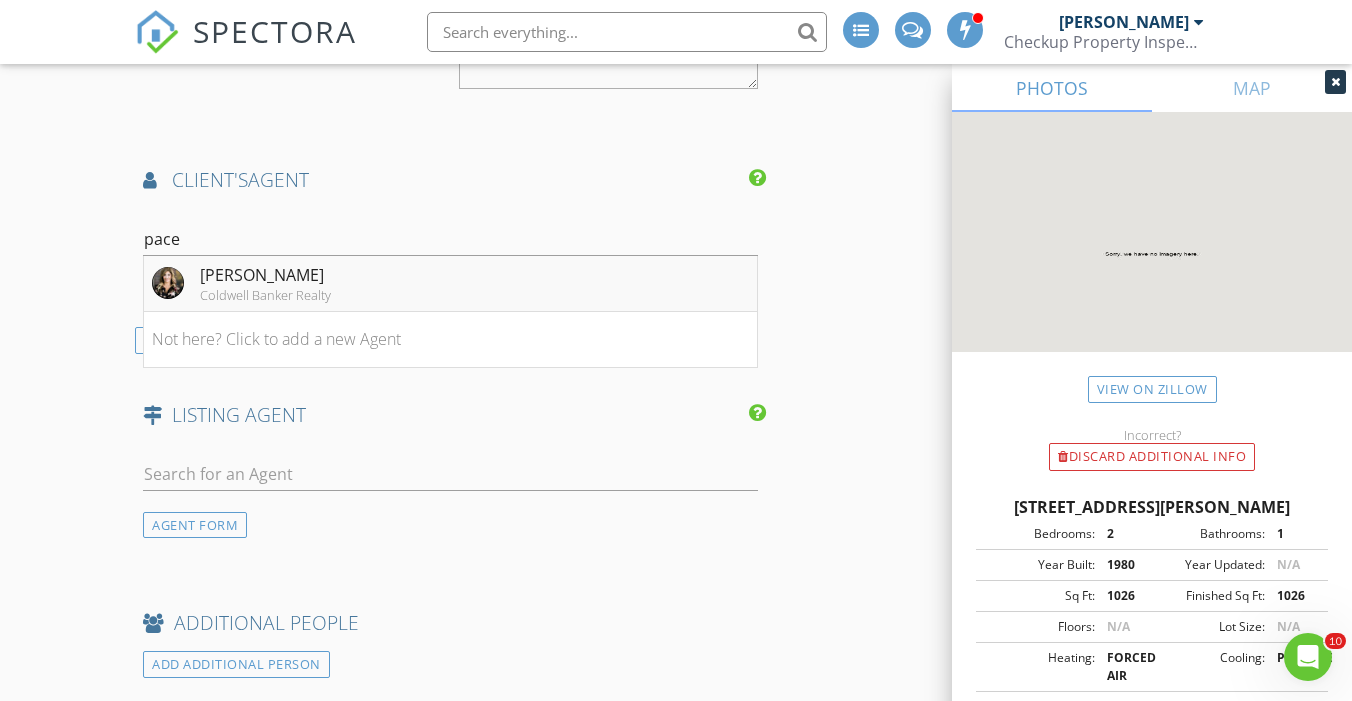 click on "[PERSON_NAME]" at bounding box center [265, 275] 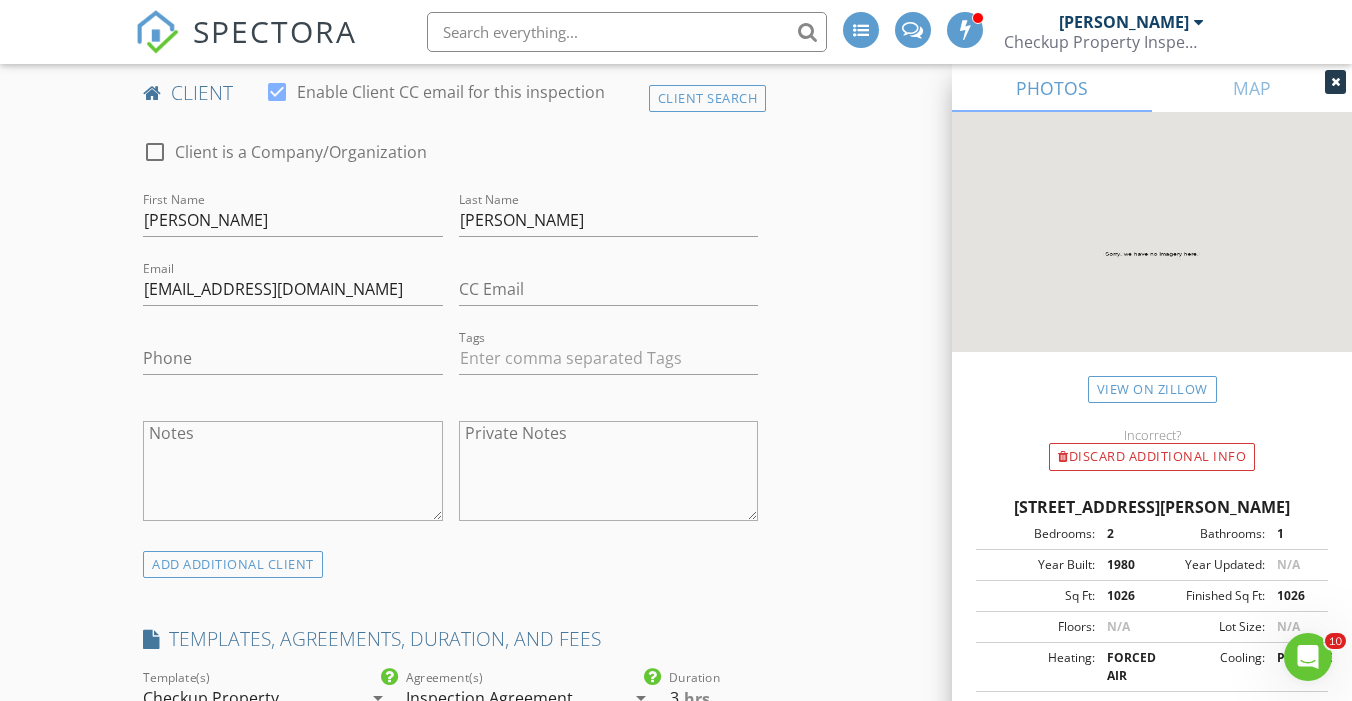 scroll, scrollTop: 1037, scrollLeft: 0, axis: vertical 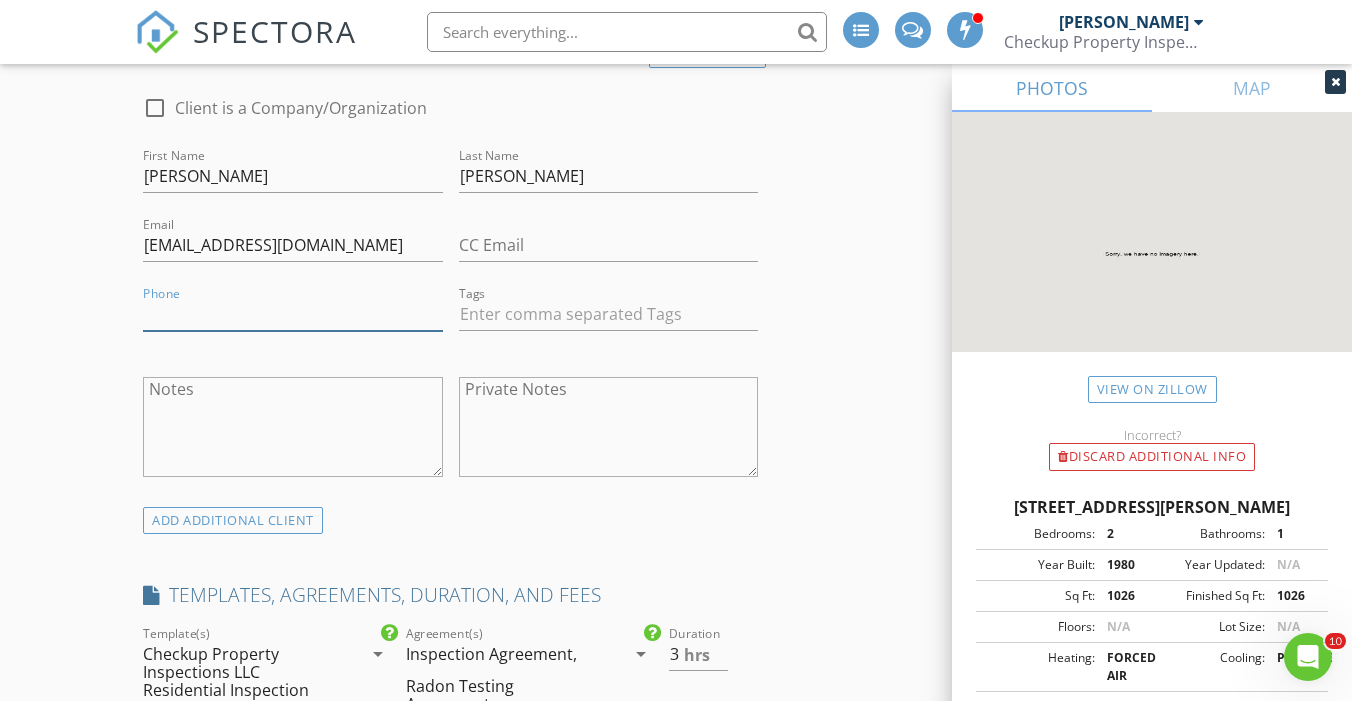 paste on "[PHONE_NUMBER]" 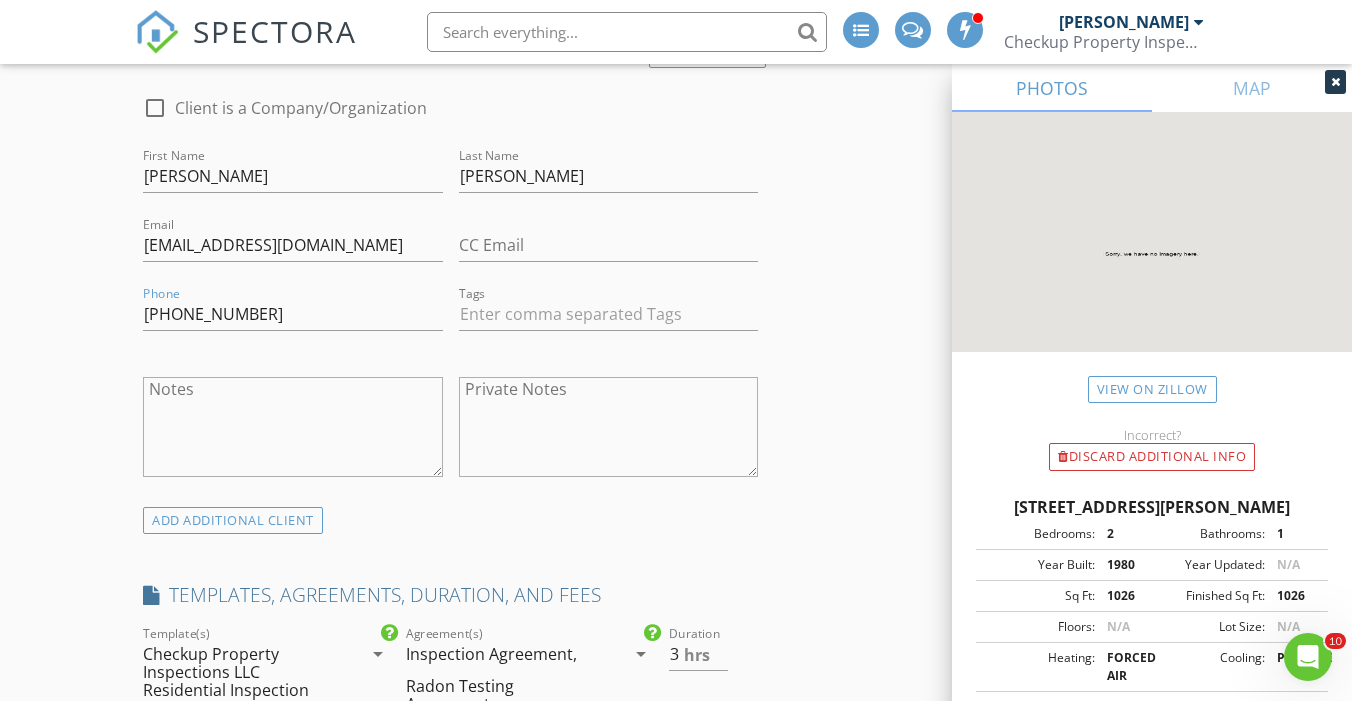 click on "View on Zillow" at bounding box center (1152, 389) 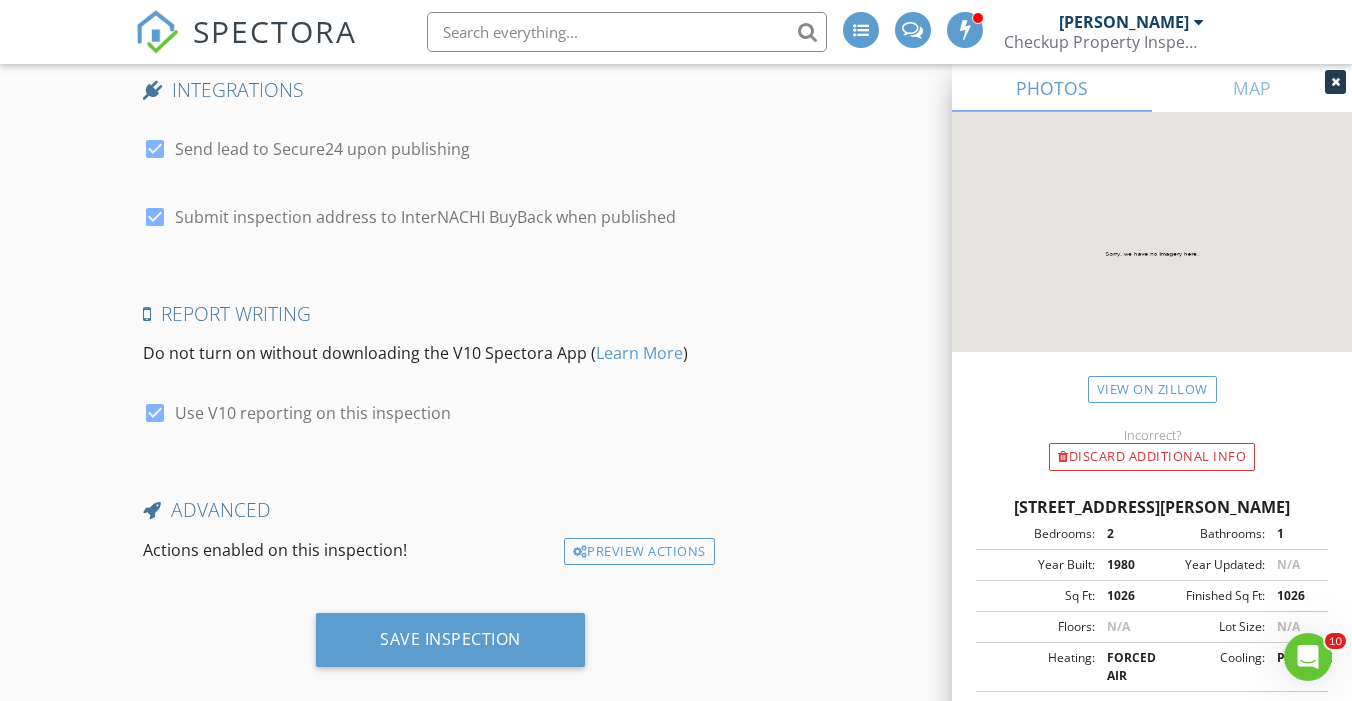 scroll, scrollTop: 4766, scrollLeft: 0, axis: vertical 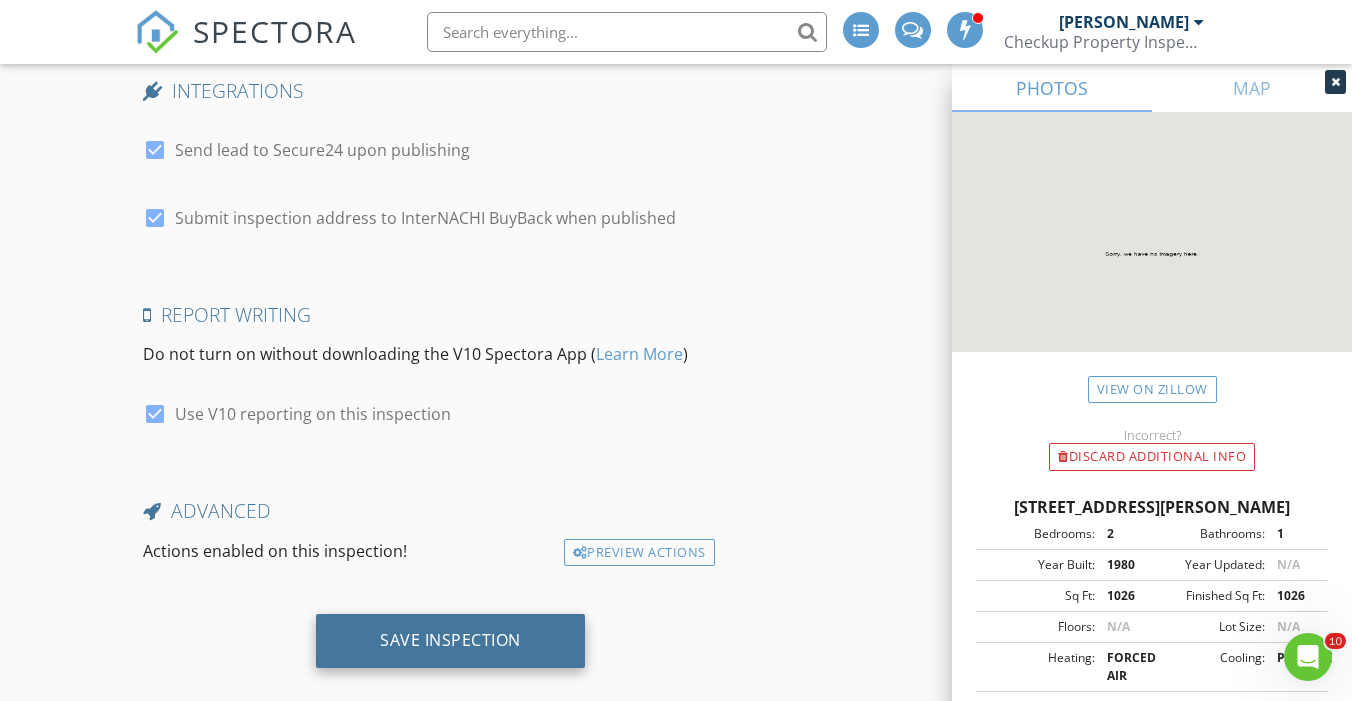 click on "Save Inspection" at bounding box center (450, 640) 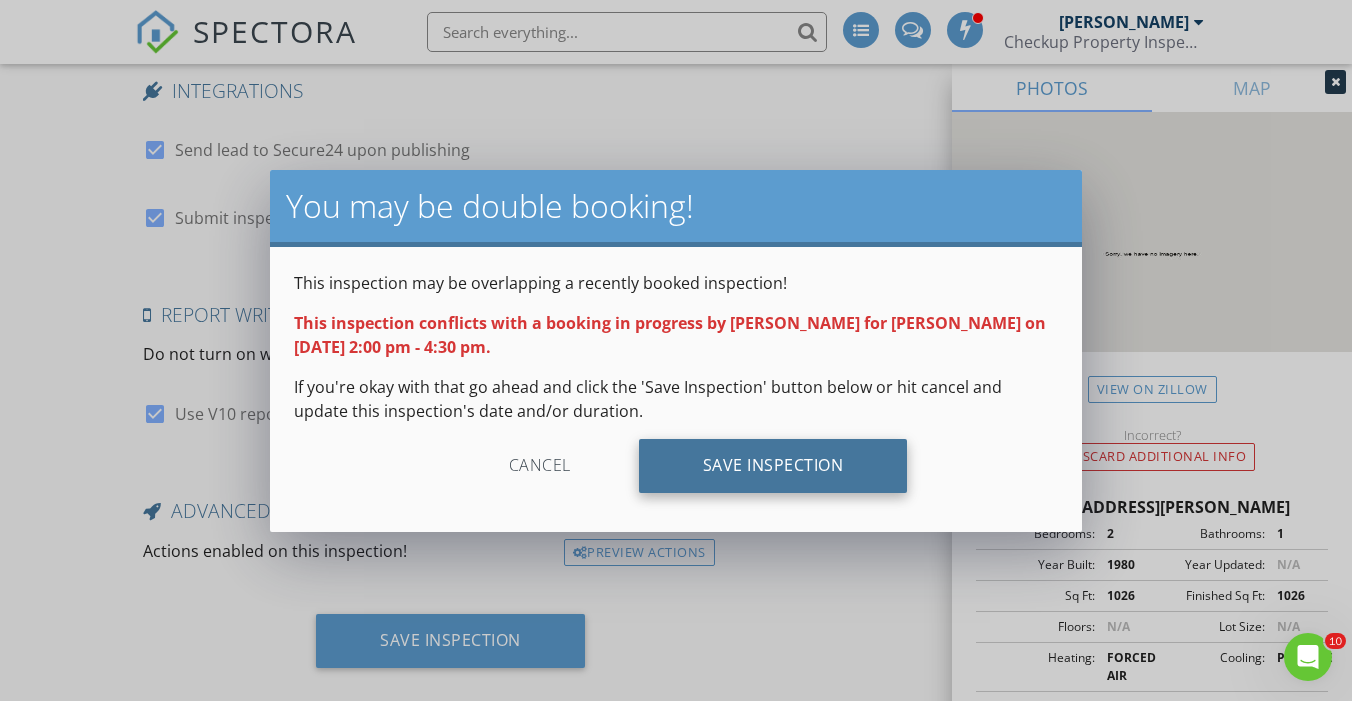 click on "Save Inspection" at bounding box center (773, 466) 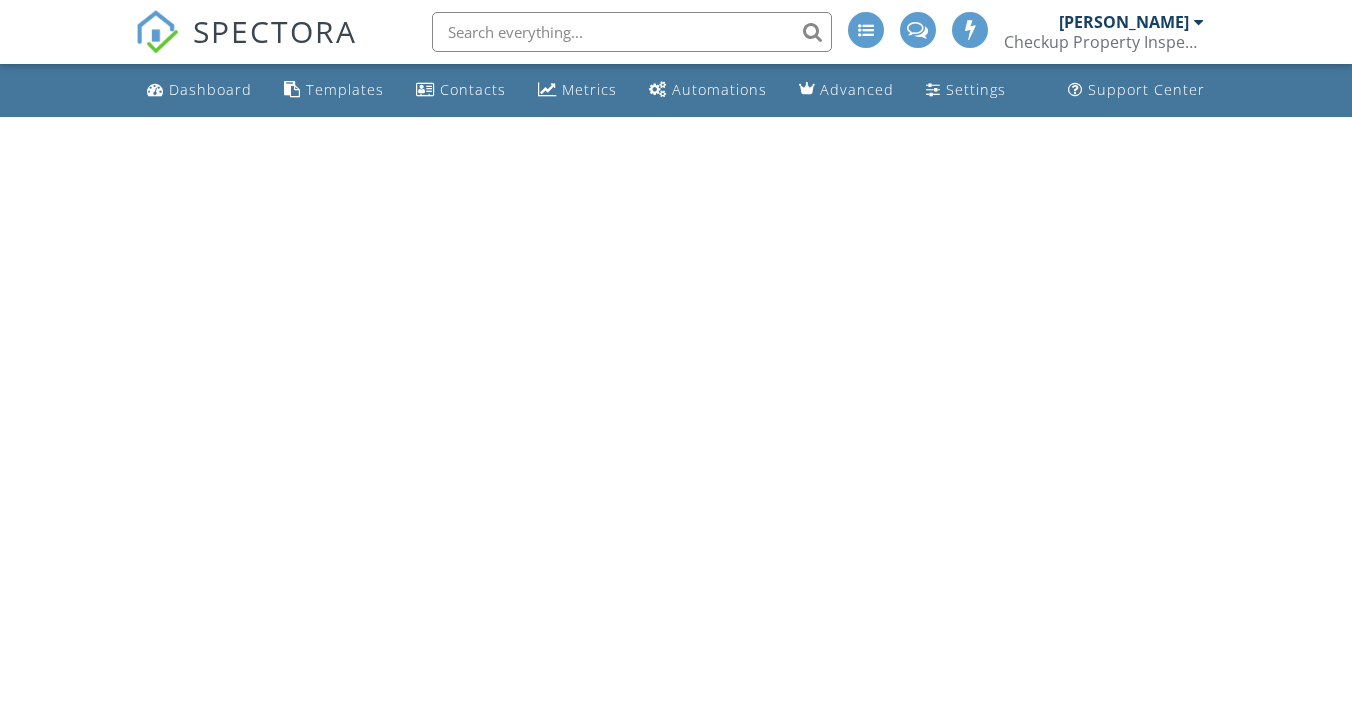 scroll, scrollTop: 0, scrollLeft: 0, axis: both 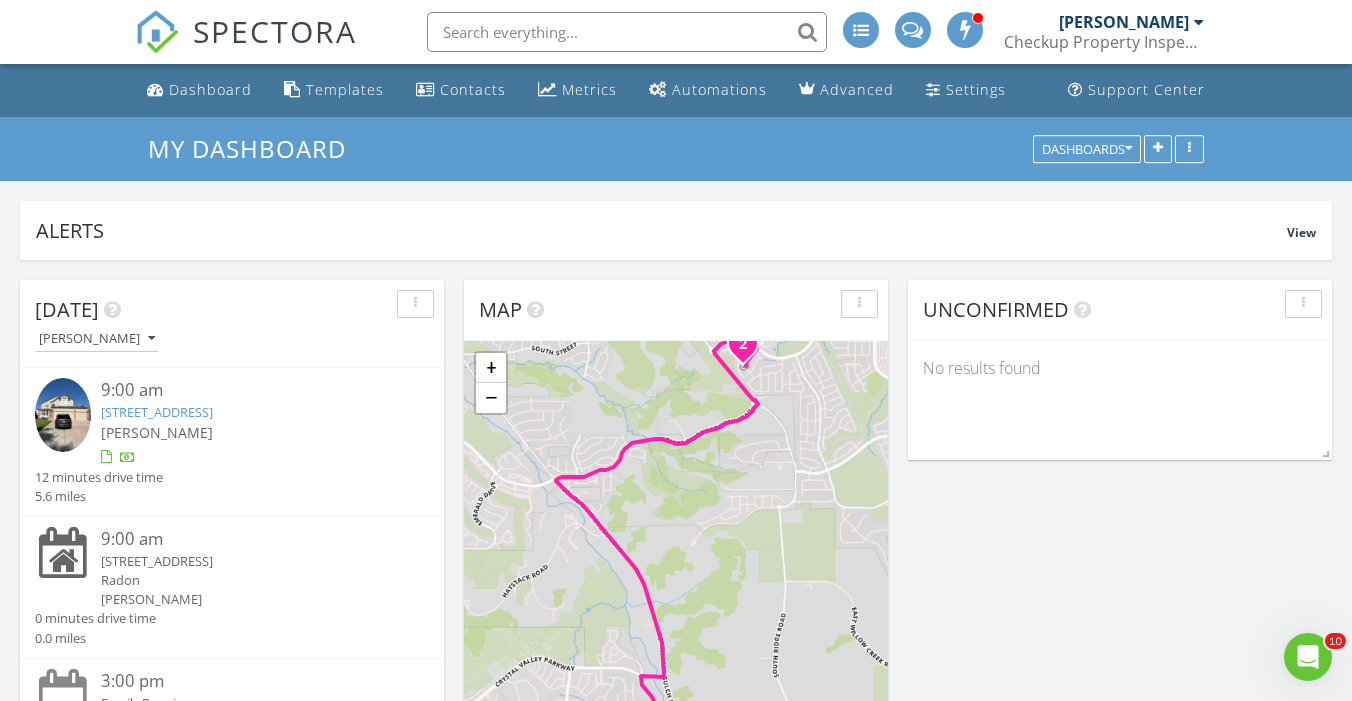 click on "133 Heritage Ave, Castle Rock, CO 80104" at bounding box center [157, 412] 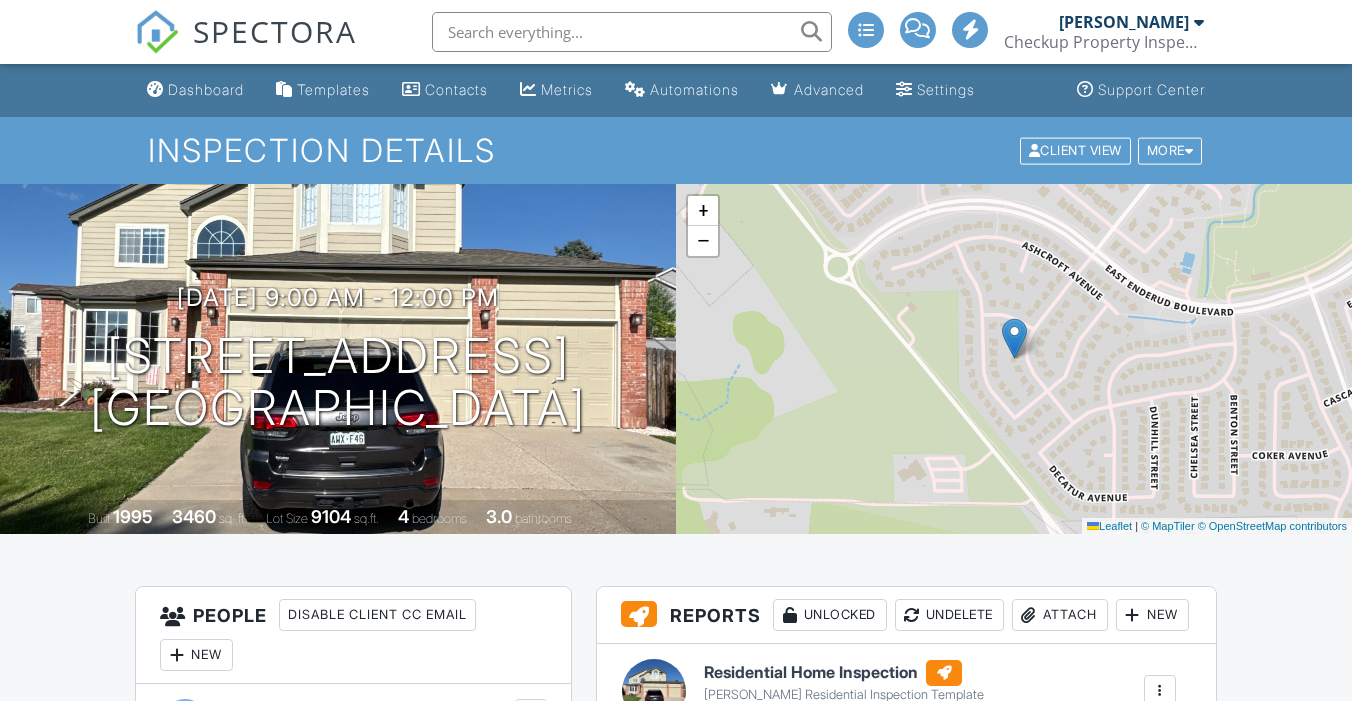 scroll, scrollTop: 0, scrollLeft: 0, axis: both 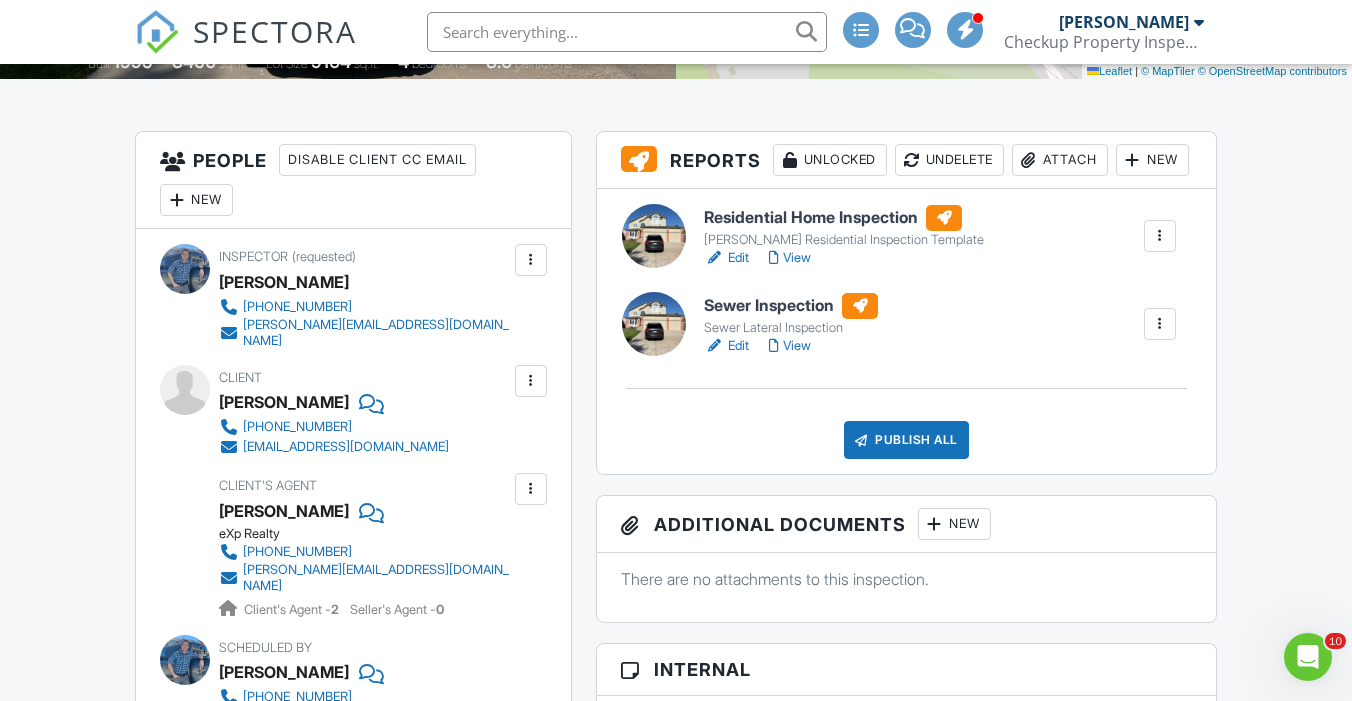 click on "Edit" at bounding box center (726, 346) 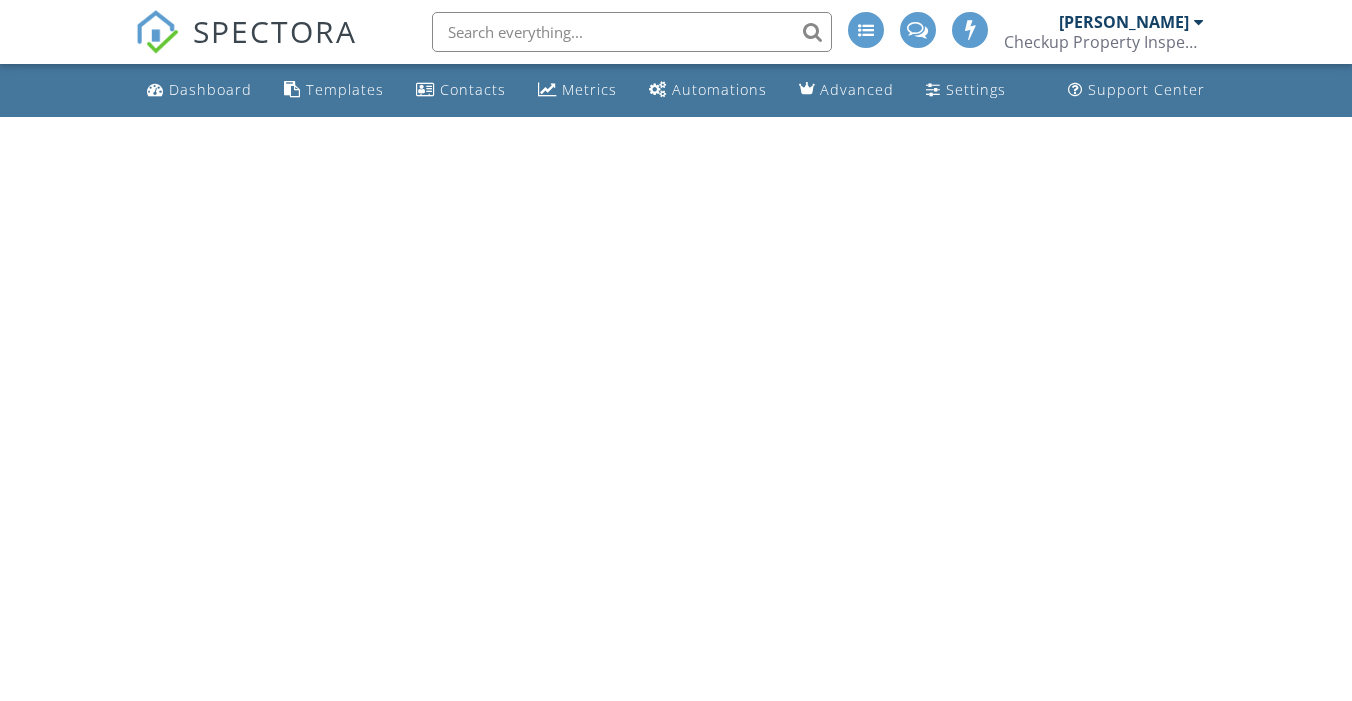 scroll, scrollTop: 0, scrollLeft: 0, axis: both 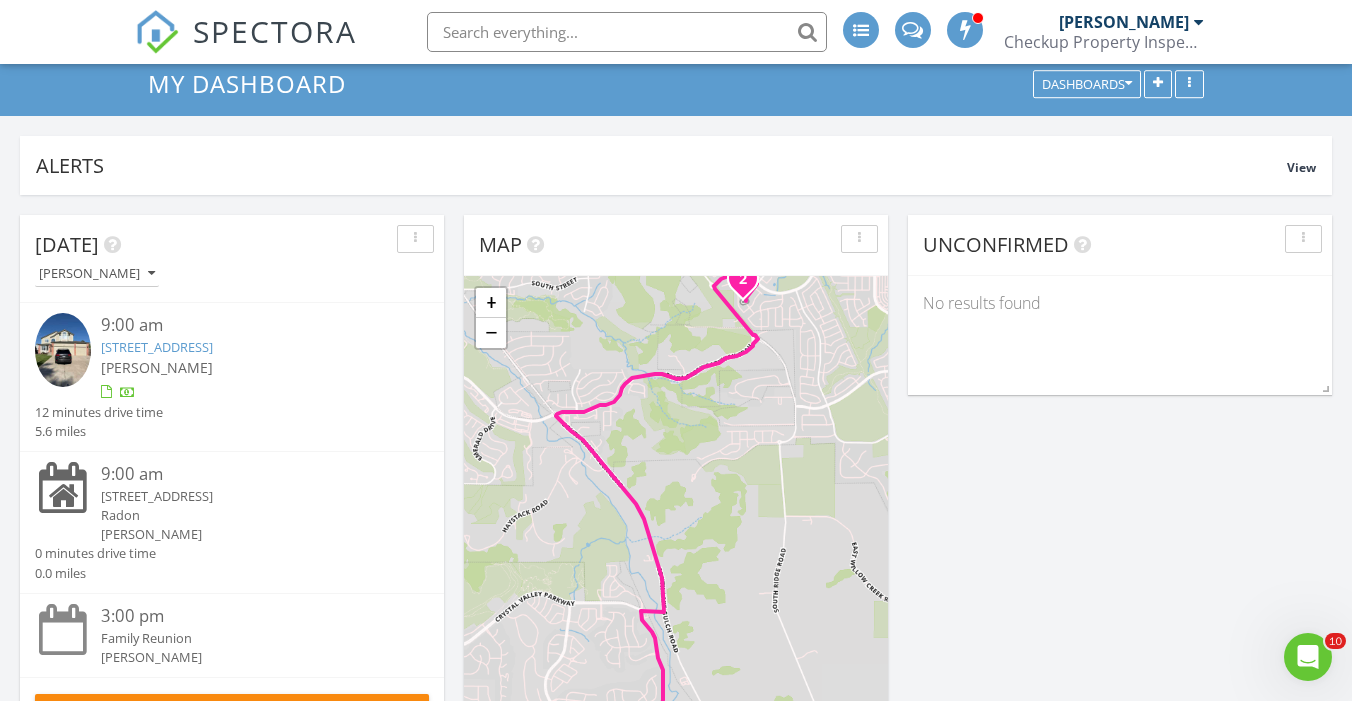click on "133 Heritage Ave, Castle Rock, CO 80104" at bounding box center [157, 347] 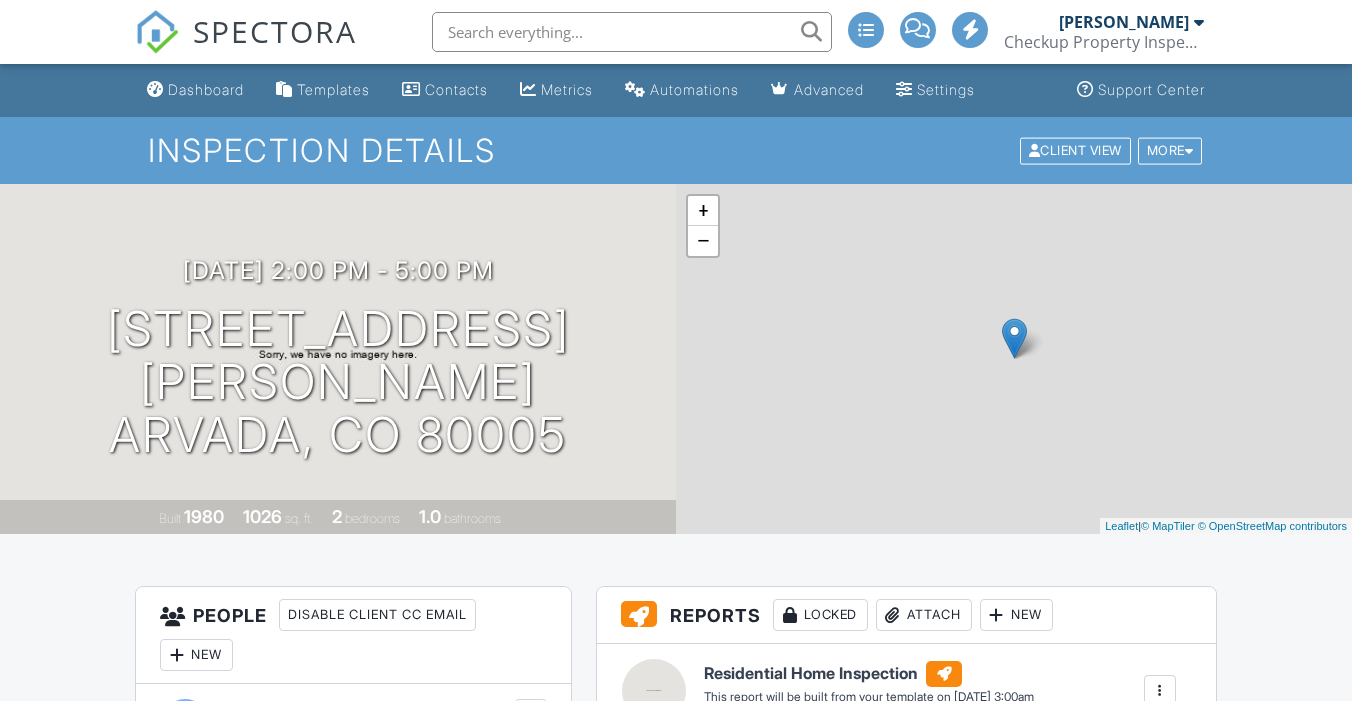 scroll, scrollTop: 0, scrollLeft: 0, axis: both 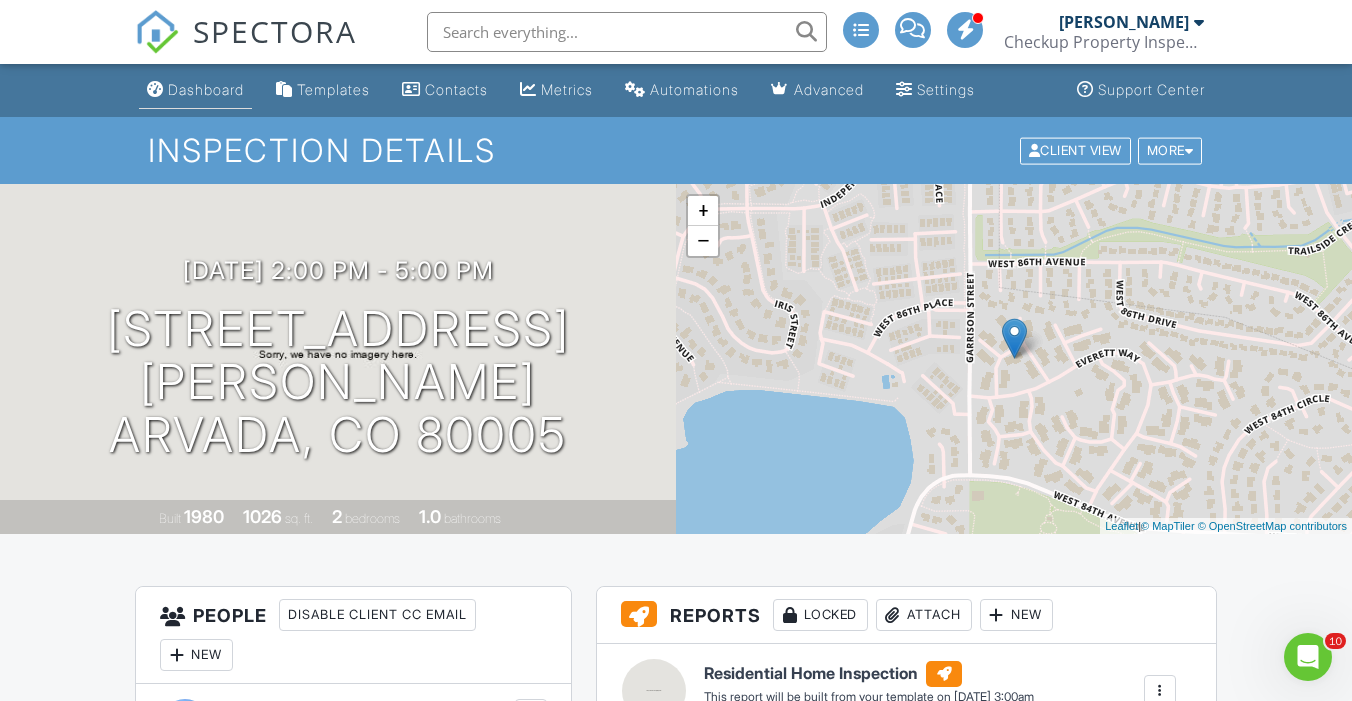 click on "Dashboard" at bounding box center [195, 90] 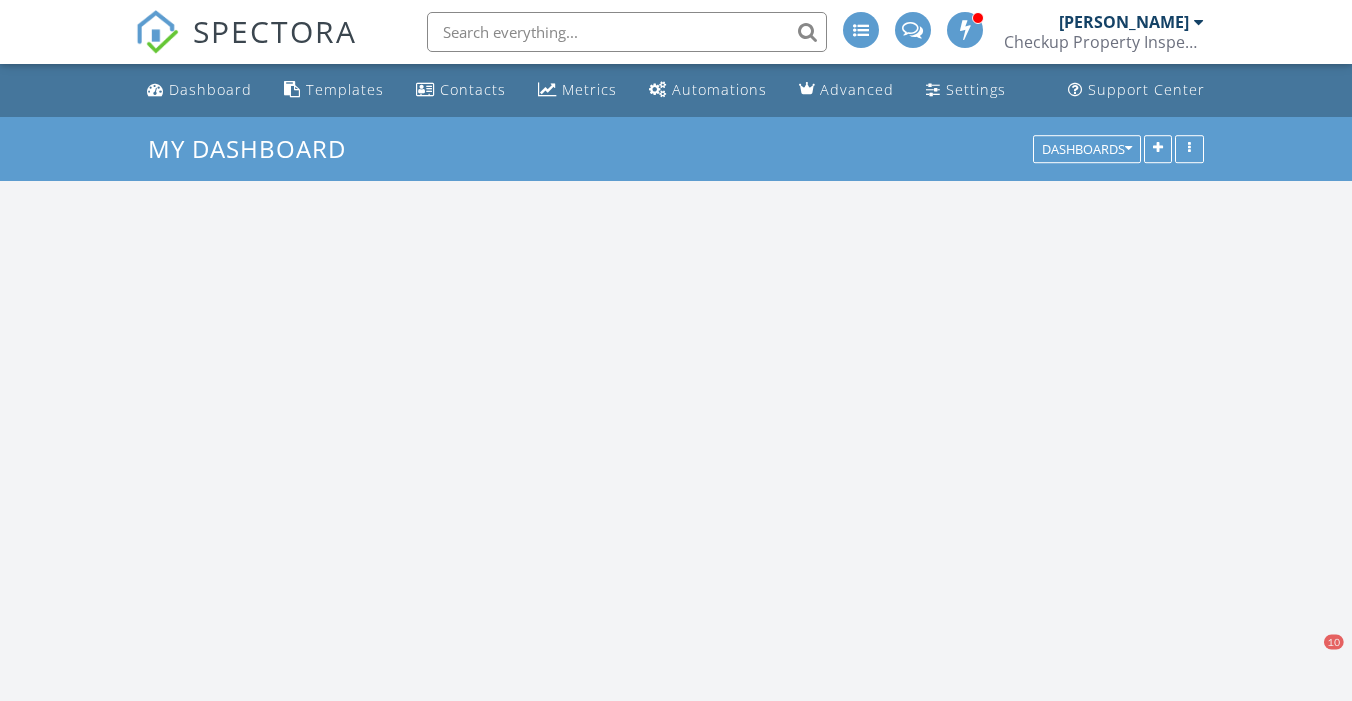 scroll, scrollTop: 0, scrollLeft: 0, axis: both 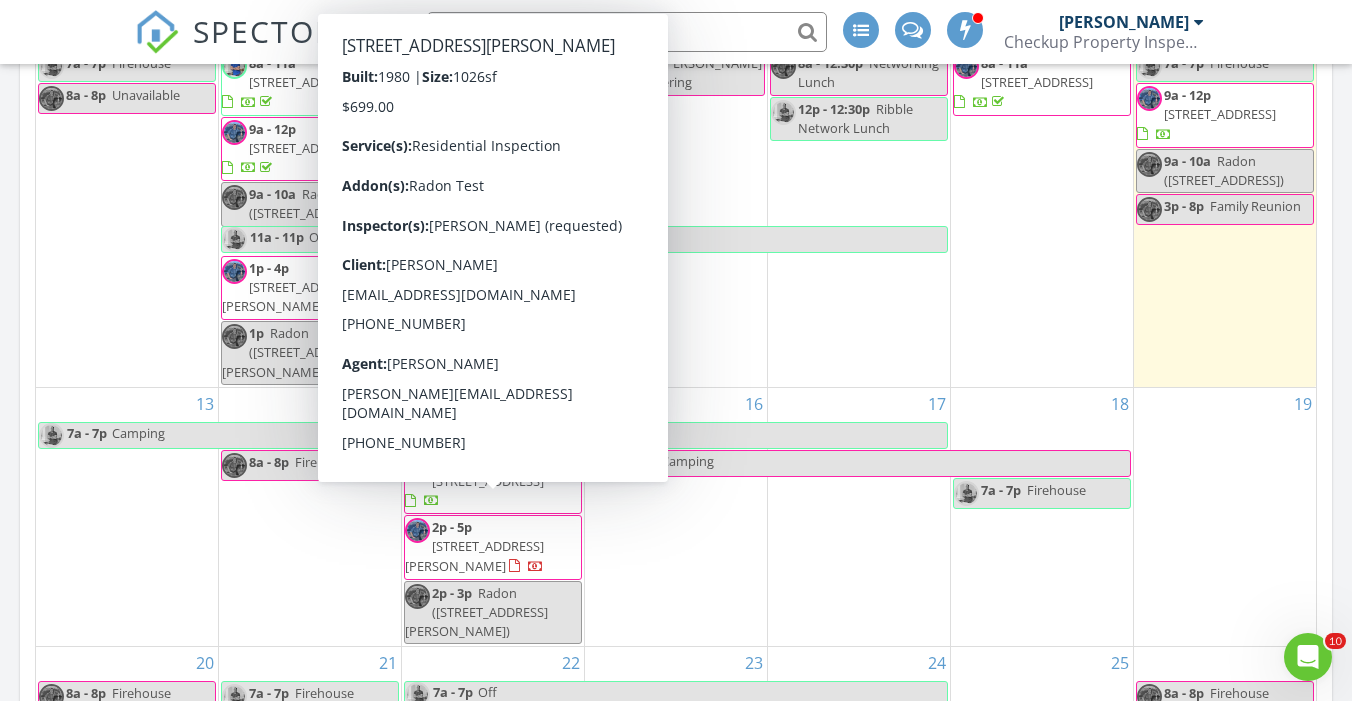 click on "8482 Everett Way, Arvada 80005" at bounding box center [474, 555] 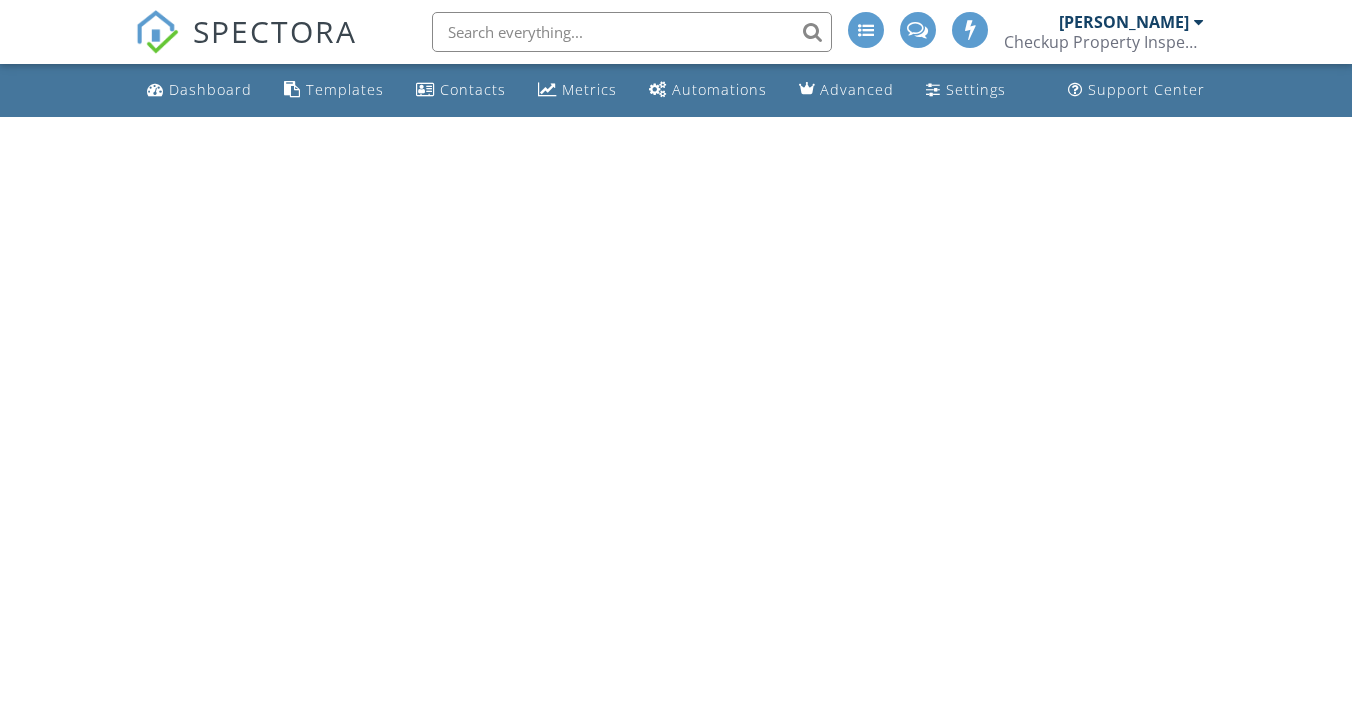 scroll, scrollTop: 0, scrollLeft: 0, axis: both 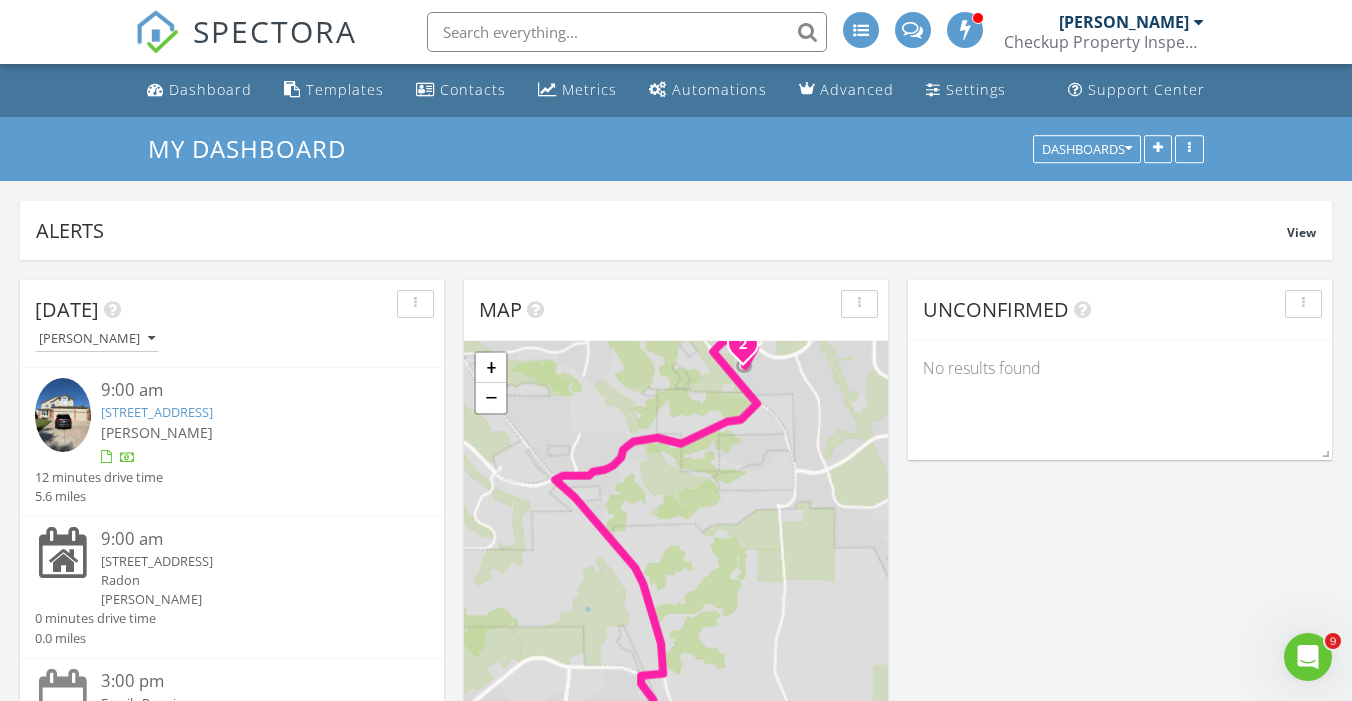 click on "[PERSON_NAME]" at bounding box center (249, 432) 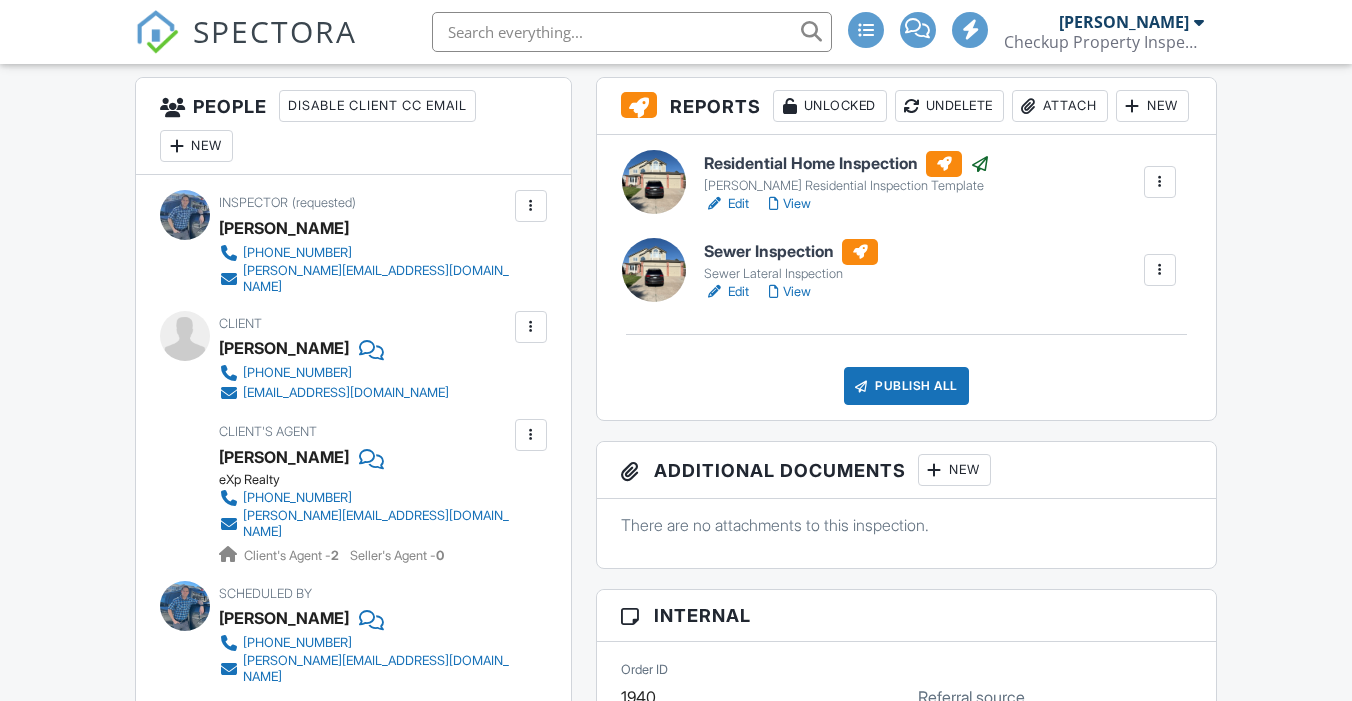 scroll, scrollTop: 509, scrollLeft: 0, axis: vertical 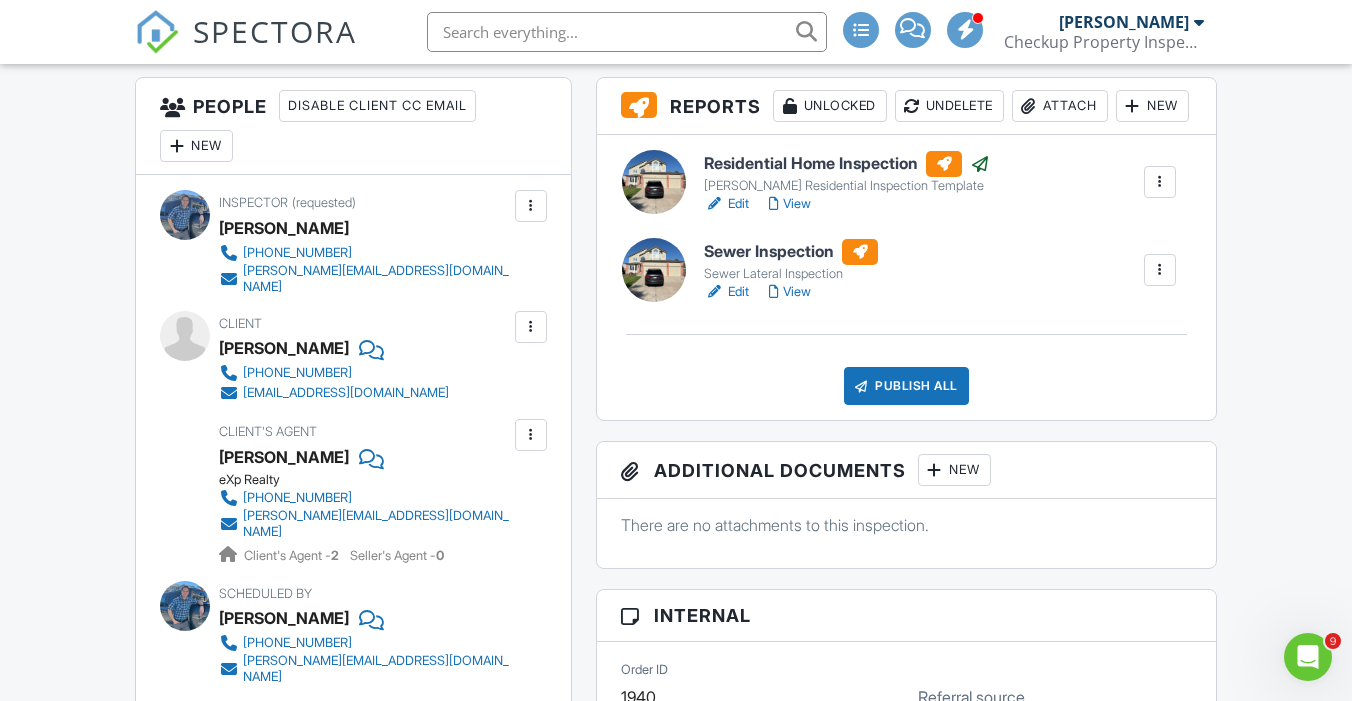 click on "View" at bounding box center (790, 292) 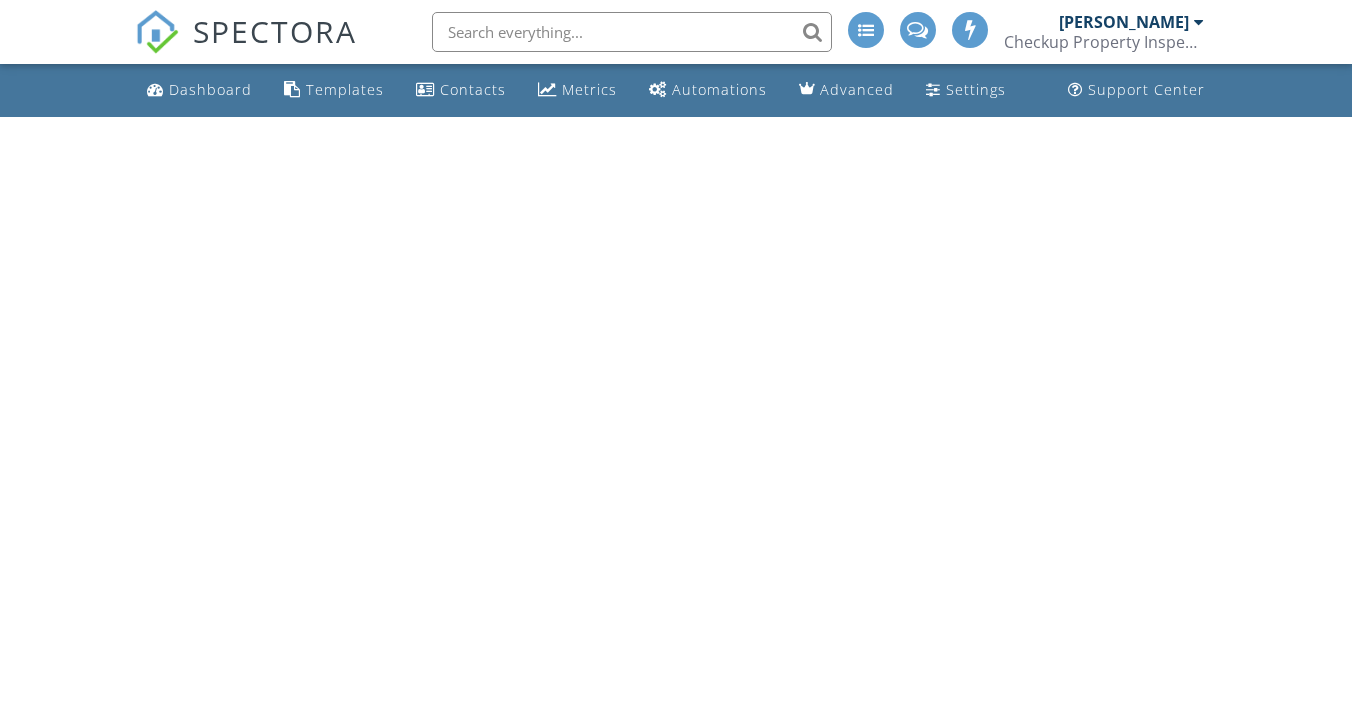 scroll, scrollTop: 0, scrollLeft: 0, axis: both 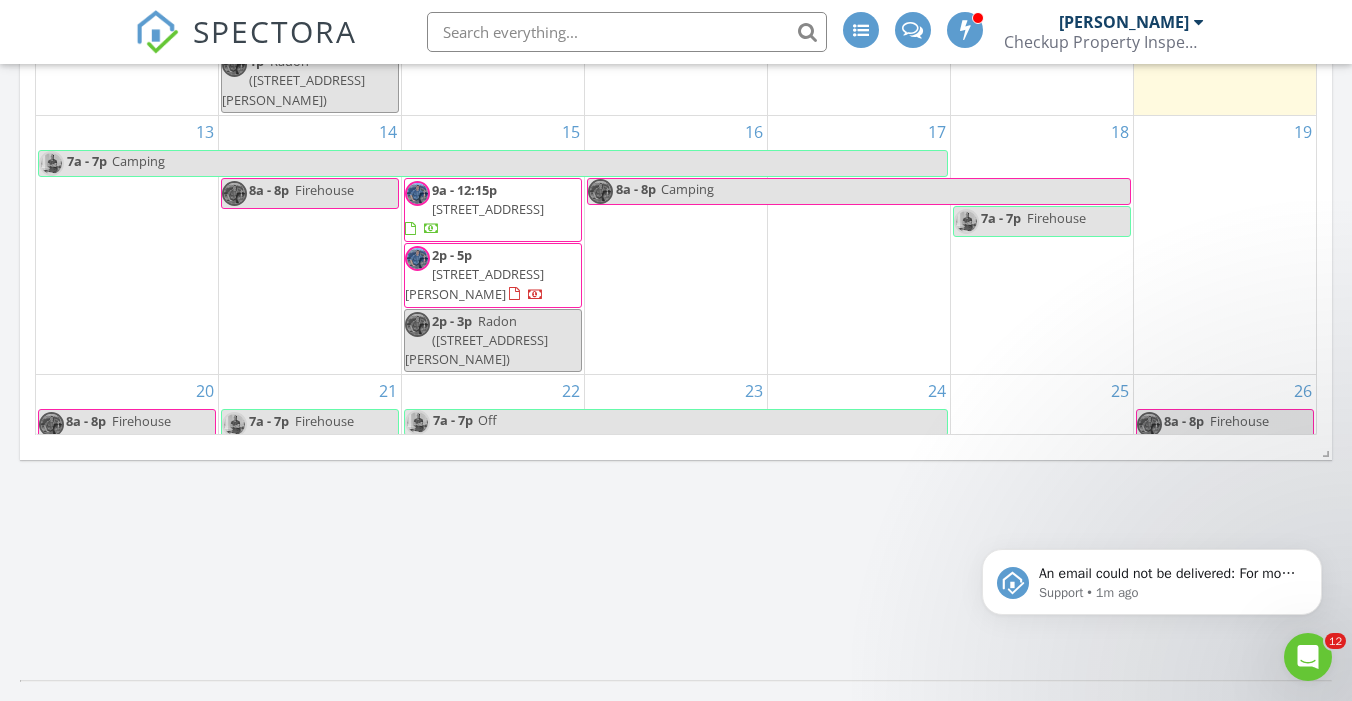 click on "21
7a - 7p
Firehouse" at bounding box center [310, 422] 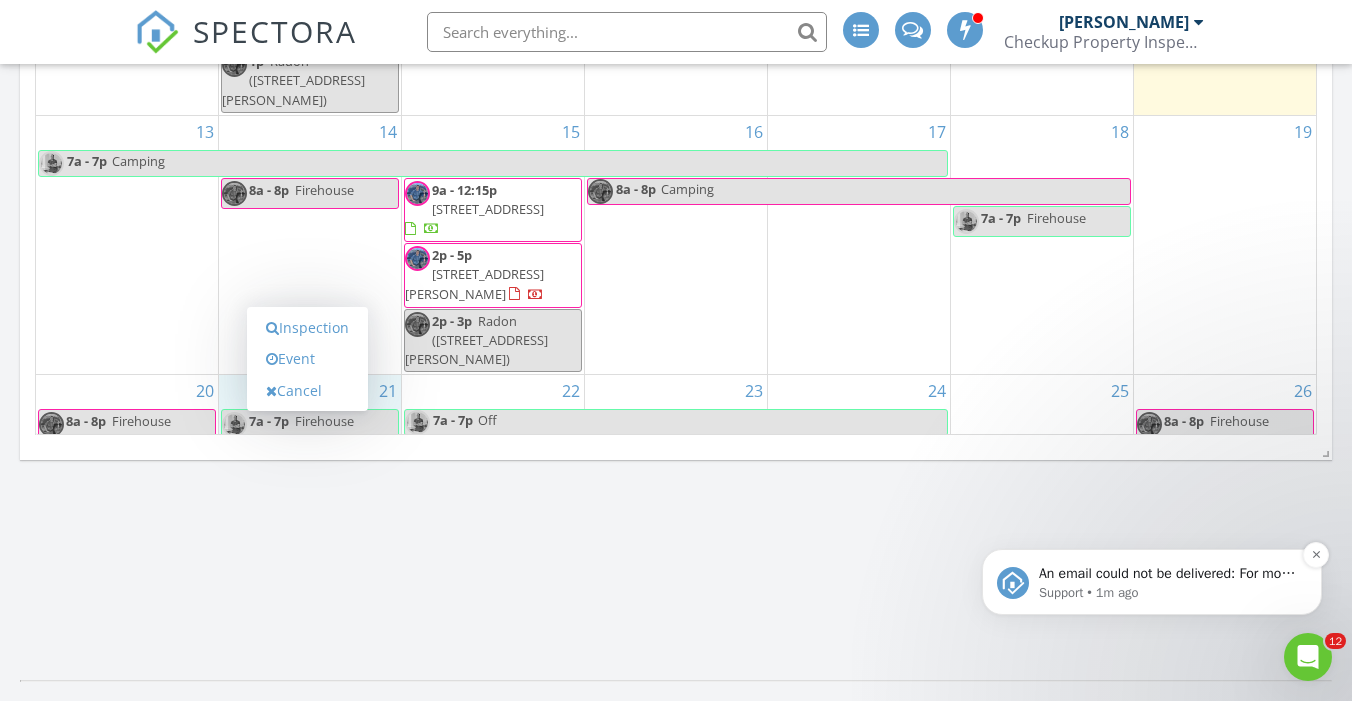 click on "Support • 1m ago" at bounding box center [1168, 593] 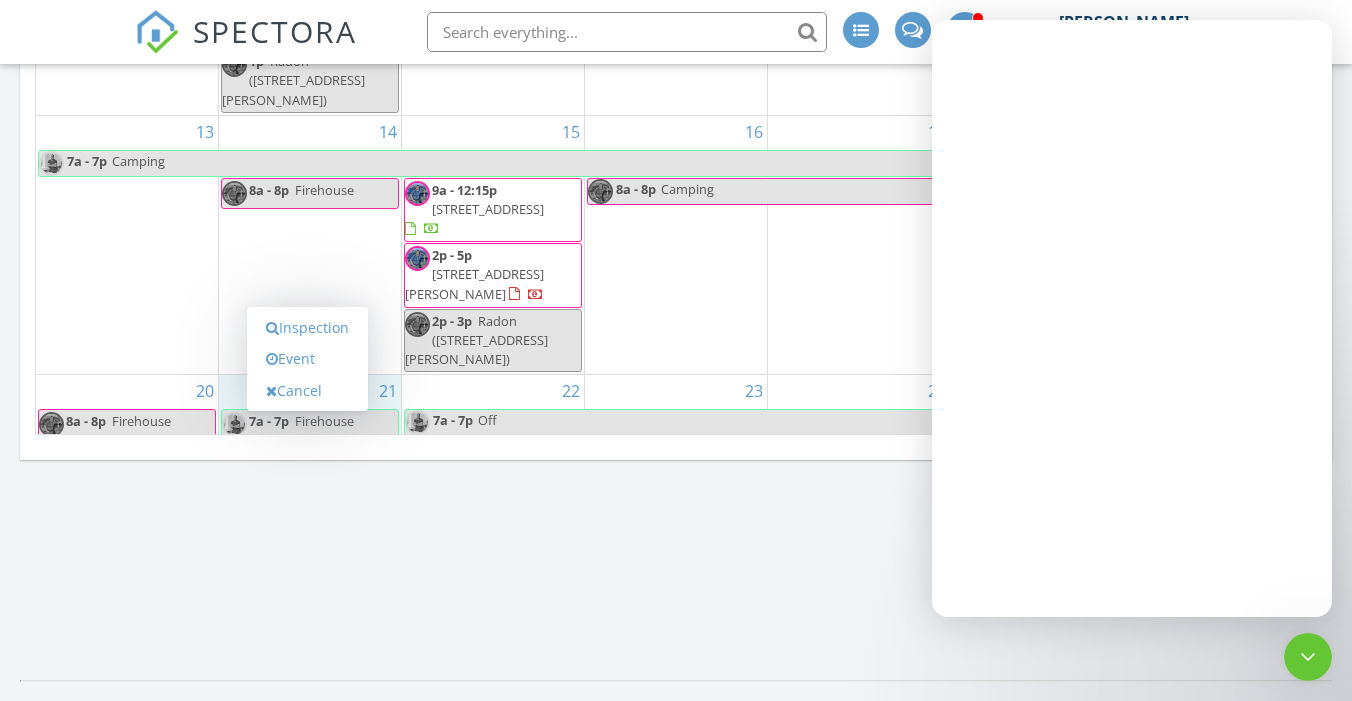 scroll, scrollTop: 0, scrollLeft: 0, axis: both 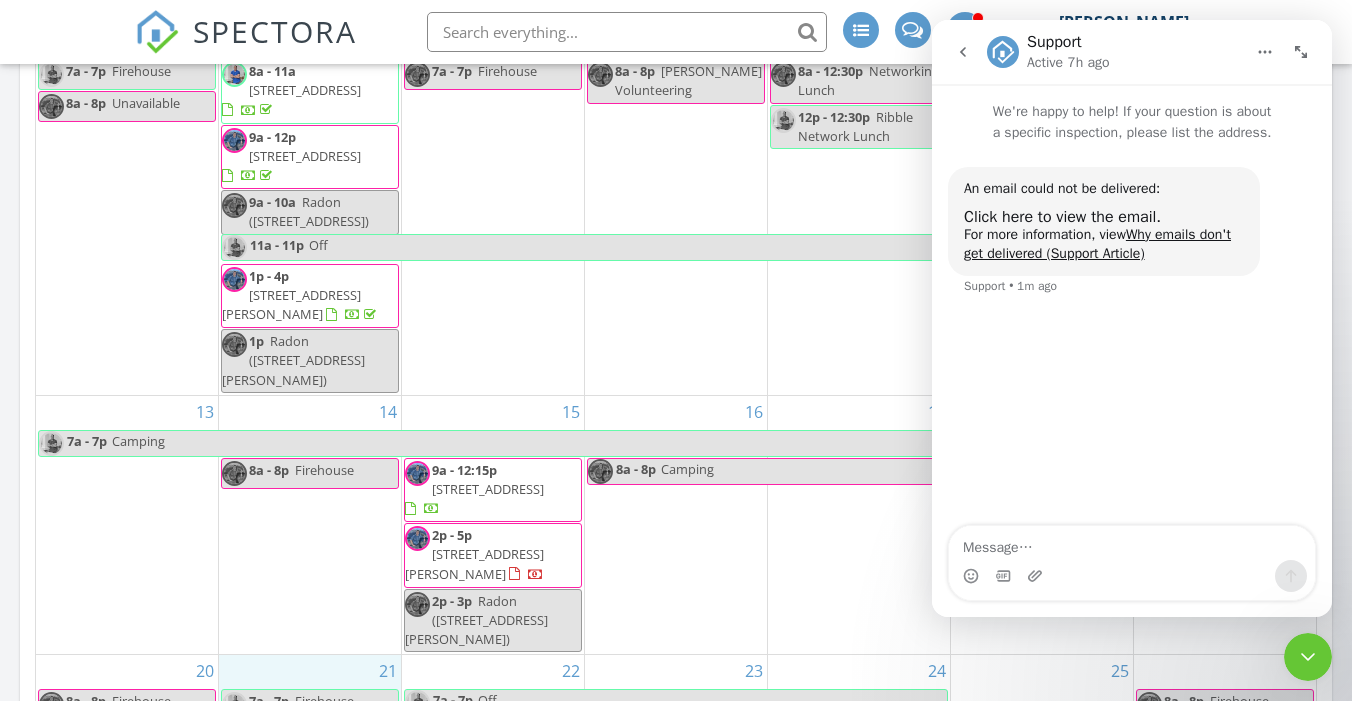 click on "9
8a - 8p
Katie Volunteering" at bounding box center (676, 210) 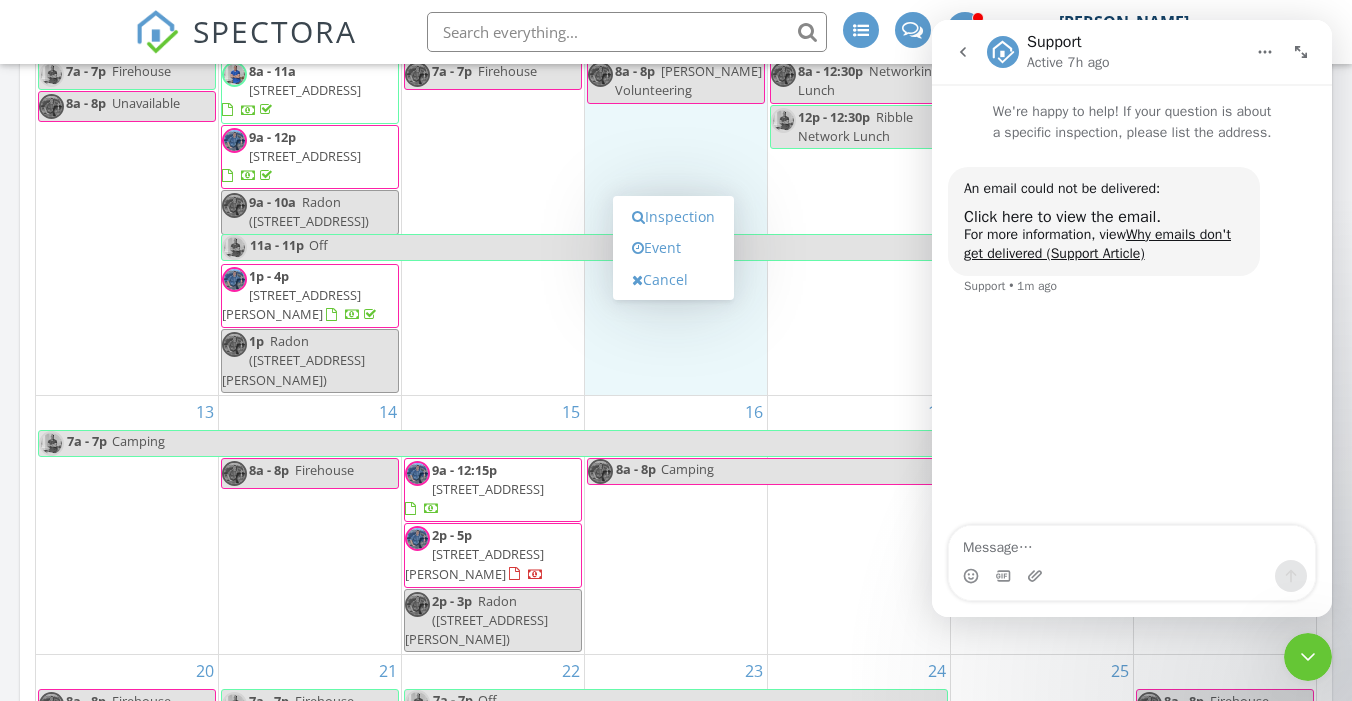 click 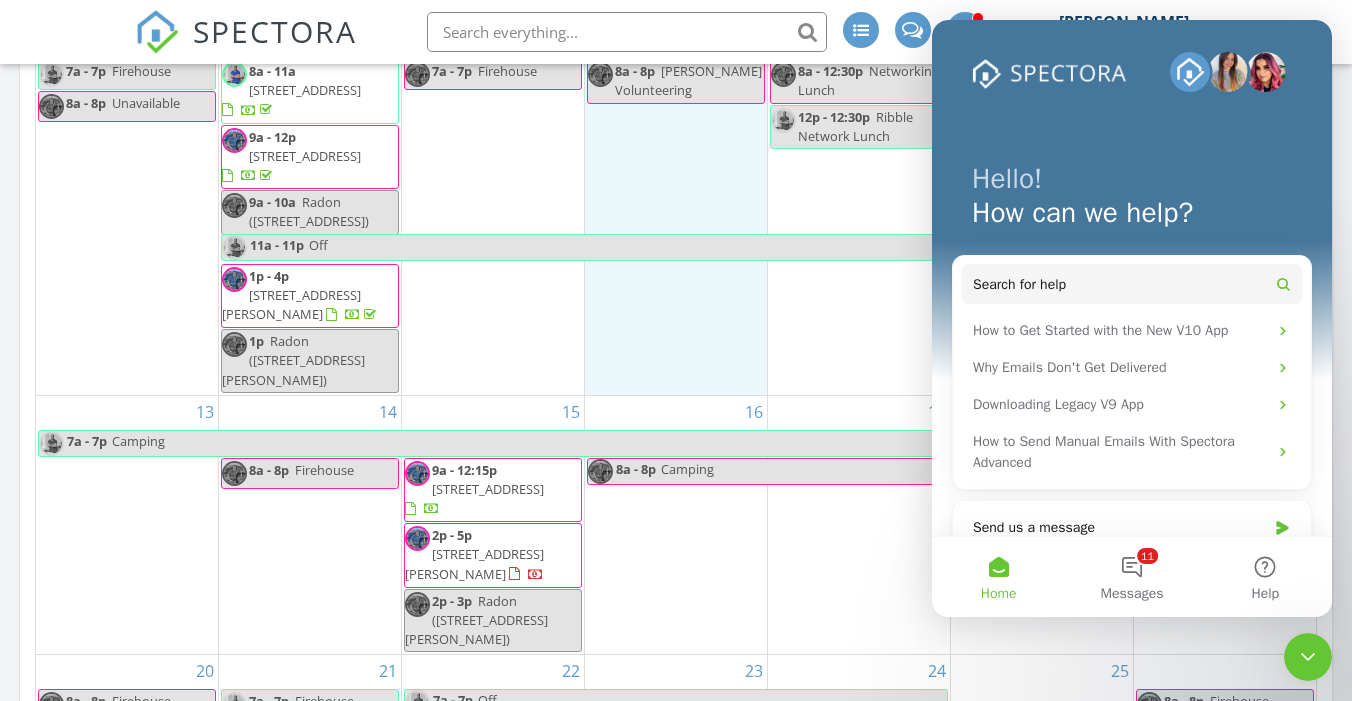 click 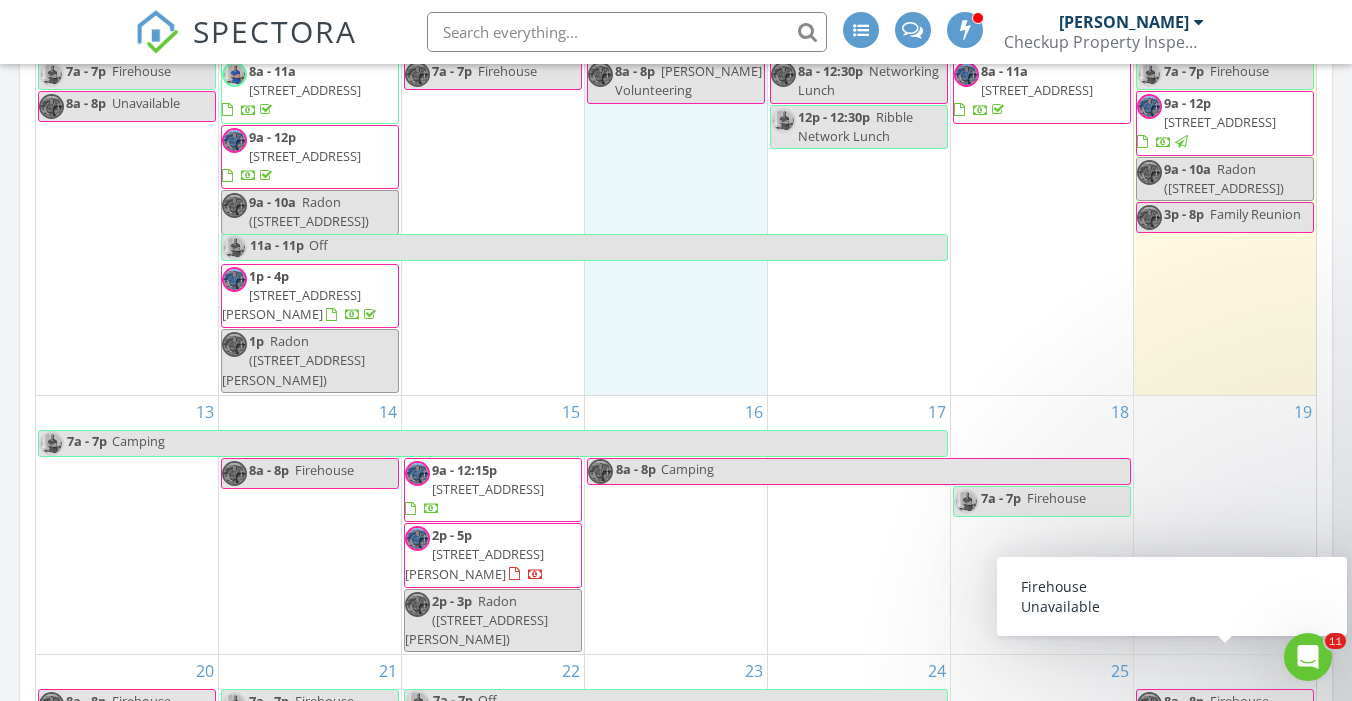 scroll, scrollTop: 0, scrollLeft: 0, axis: both 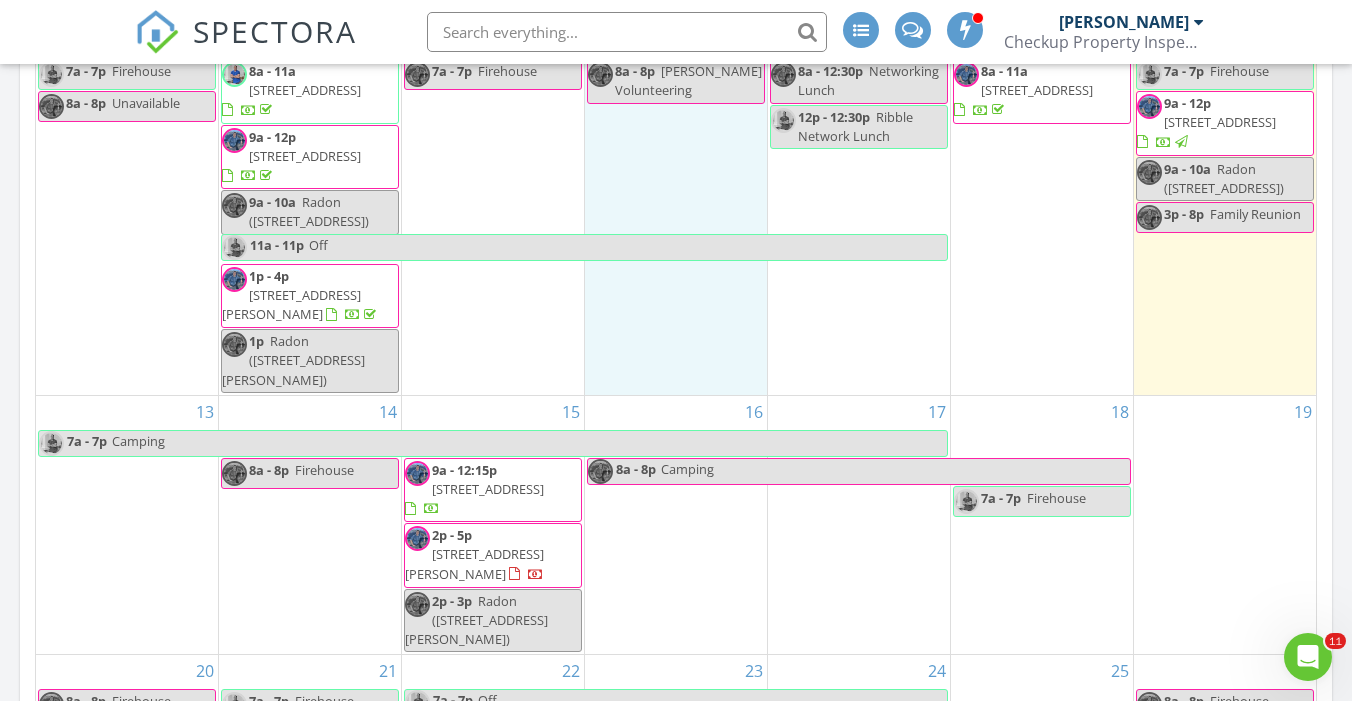 click on "8482 Everett Way, Arvada 80005" at bounding box center [474, 563] 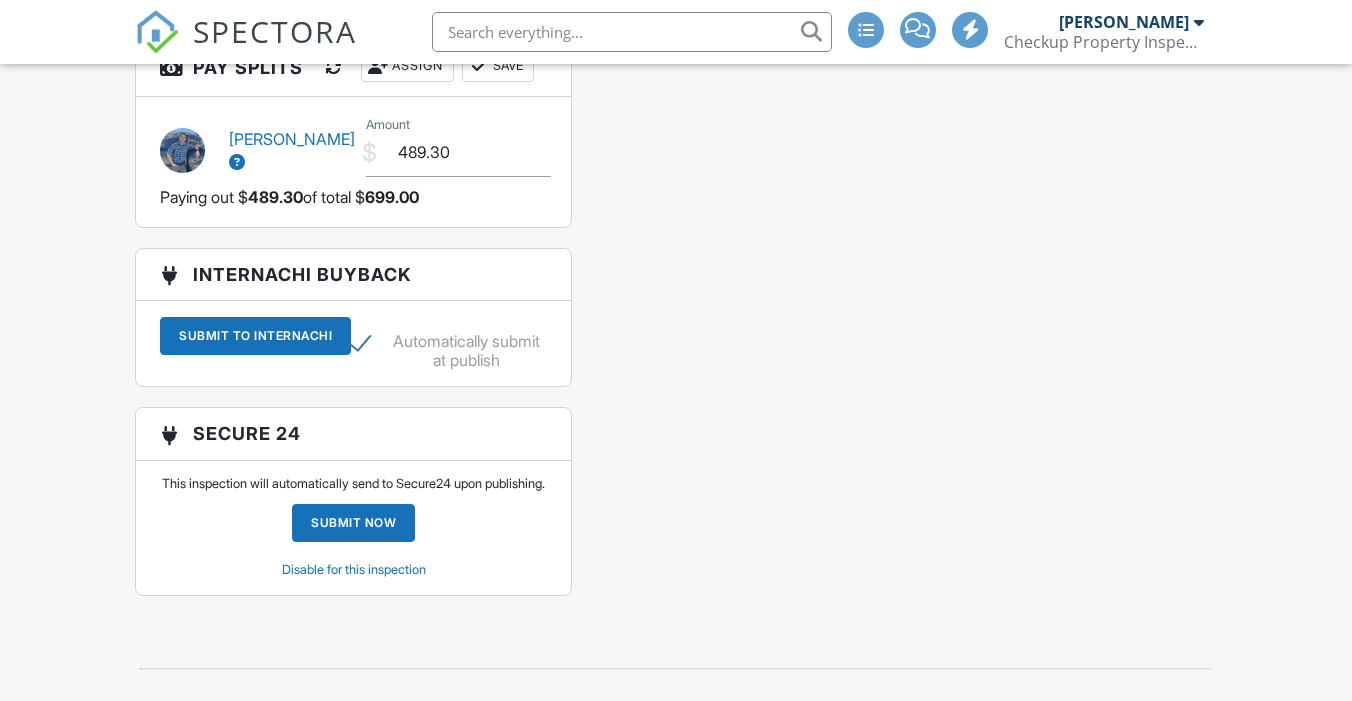 scroll, scrollTop: 3408, scrollLeft: 0, axis: vertical 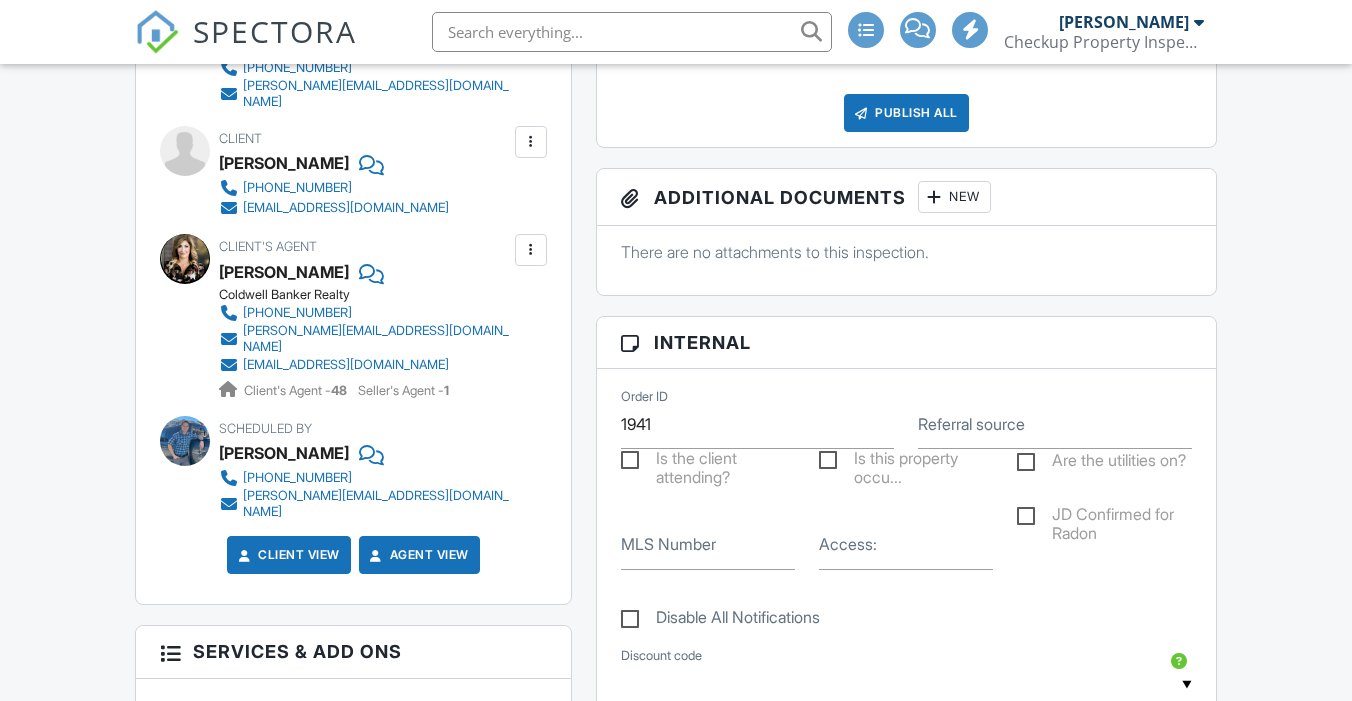 click at bounding box center [531, 142] 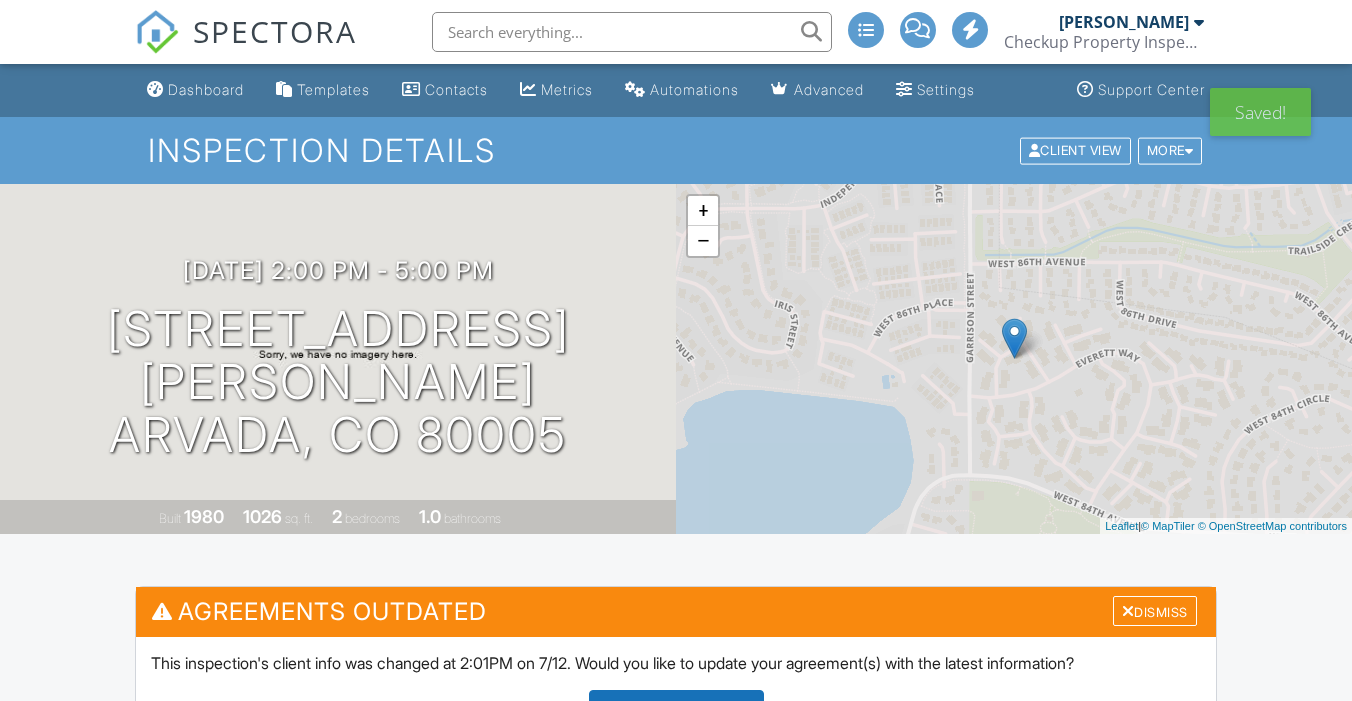scroll, scrollTop: 0, scrollLeft: 0, axis: both 